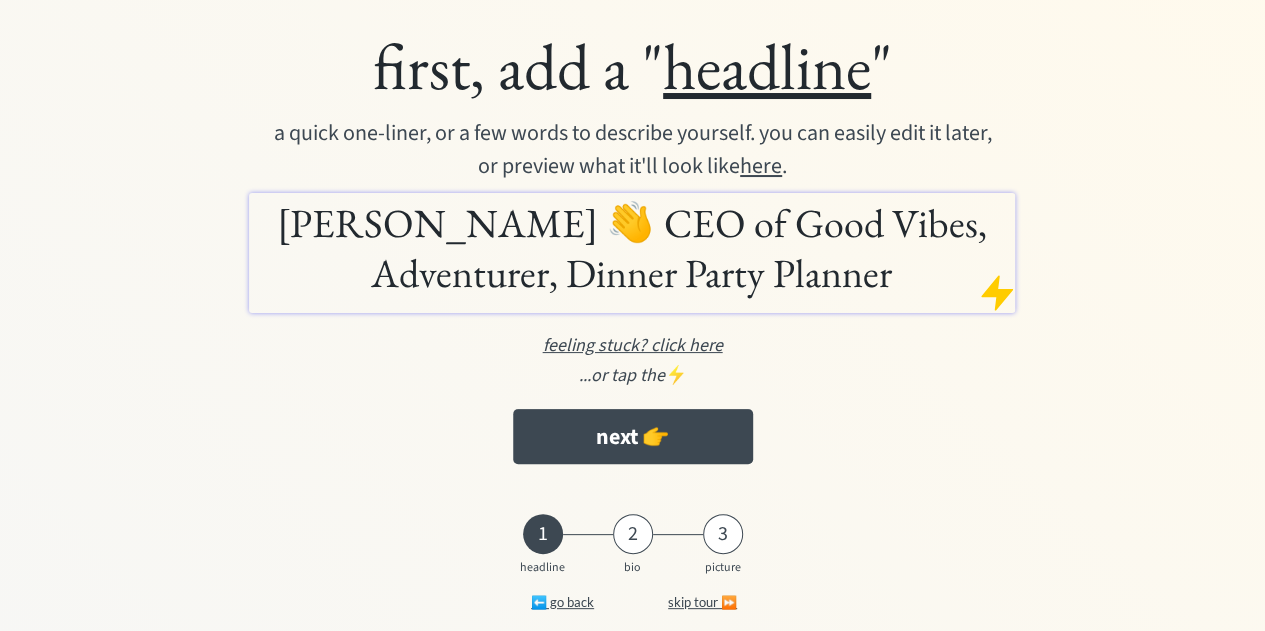 scroll, scrollTop: 94, scrollLeft: 0, axis: vertical 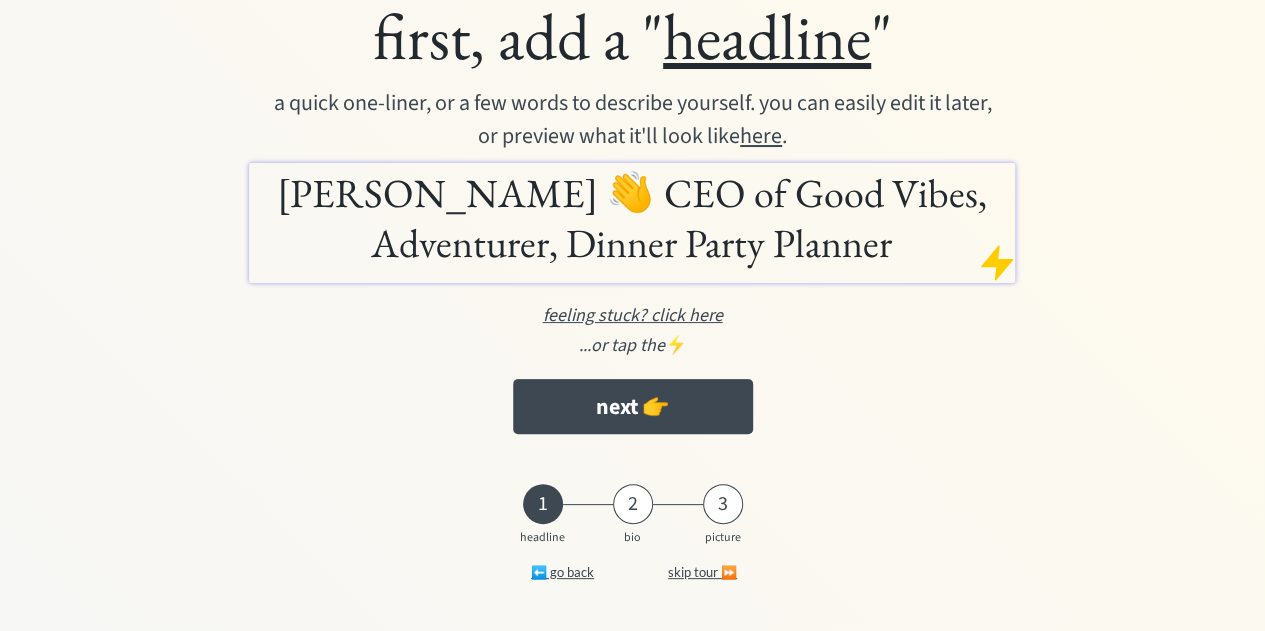 click on "1 2 3" at bounding box center [632, 504] 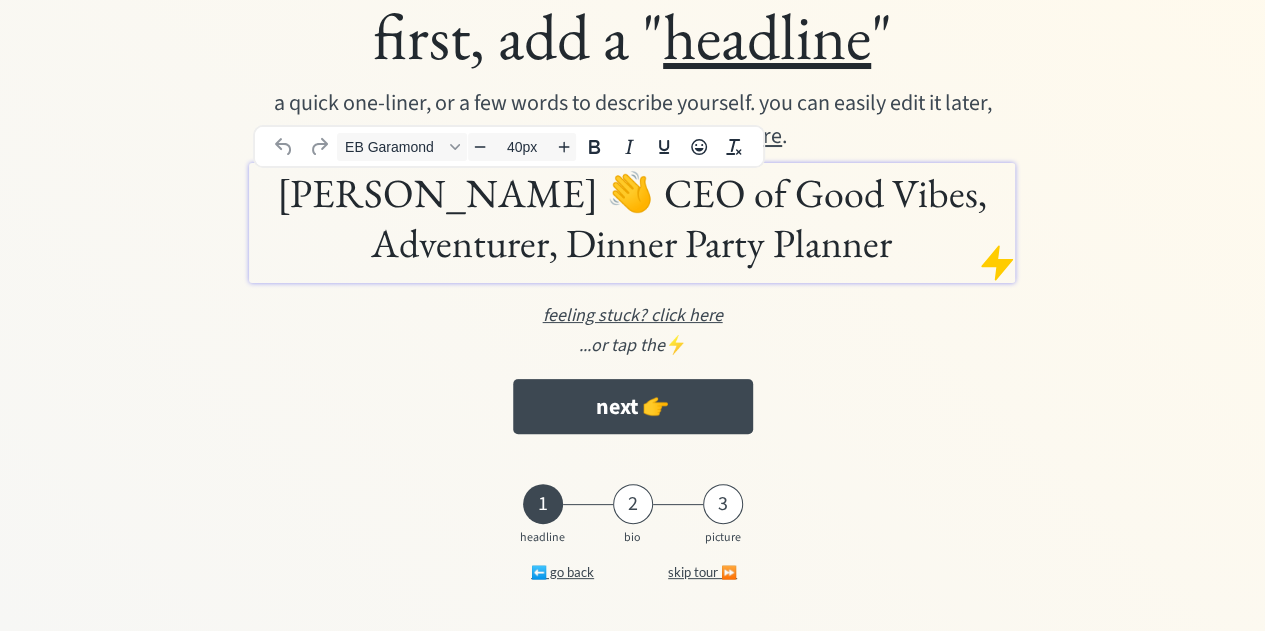 type 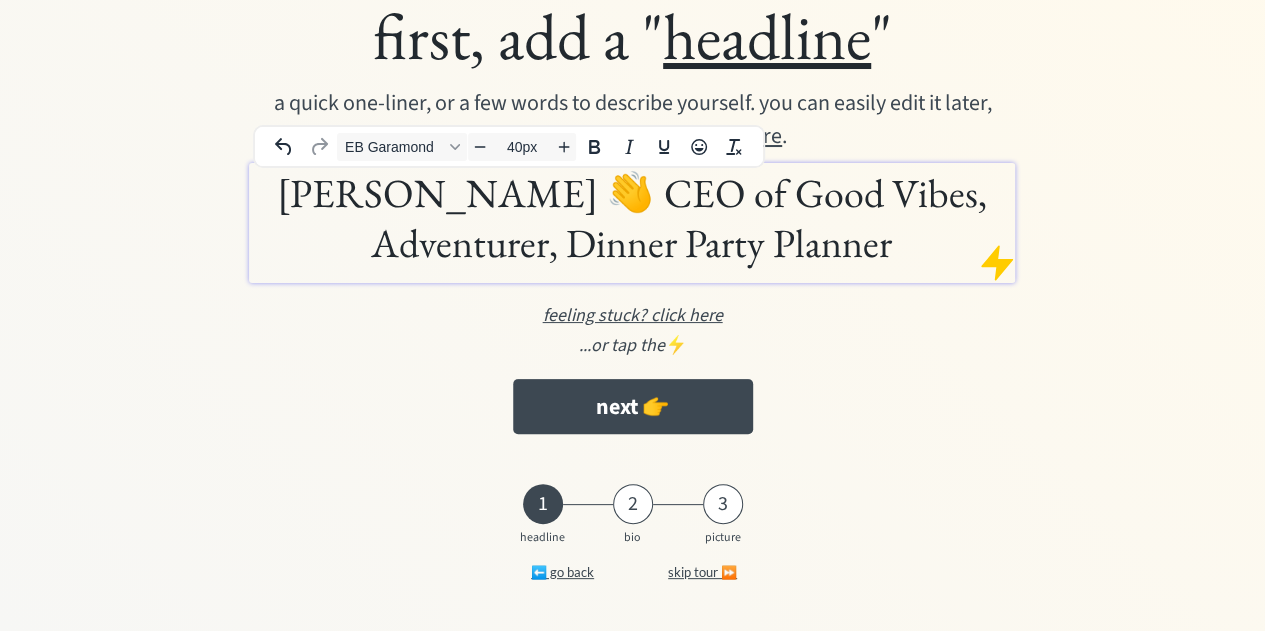 click on "Claudia Ocampo 👋 CEO of Good Vibes, Adventurer, Dinner Party Planner" at bounding box center (632, 218) 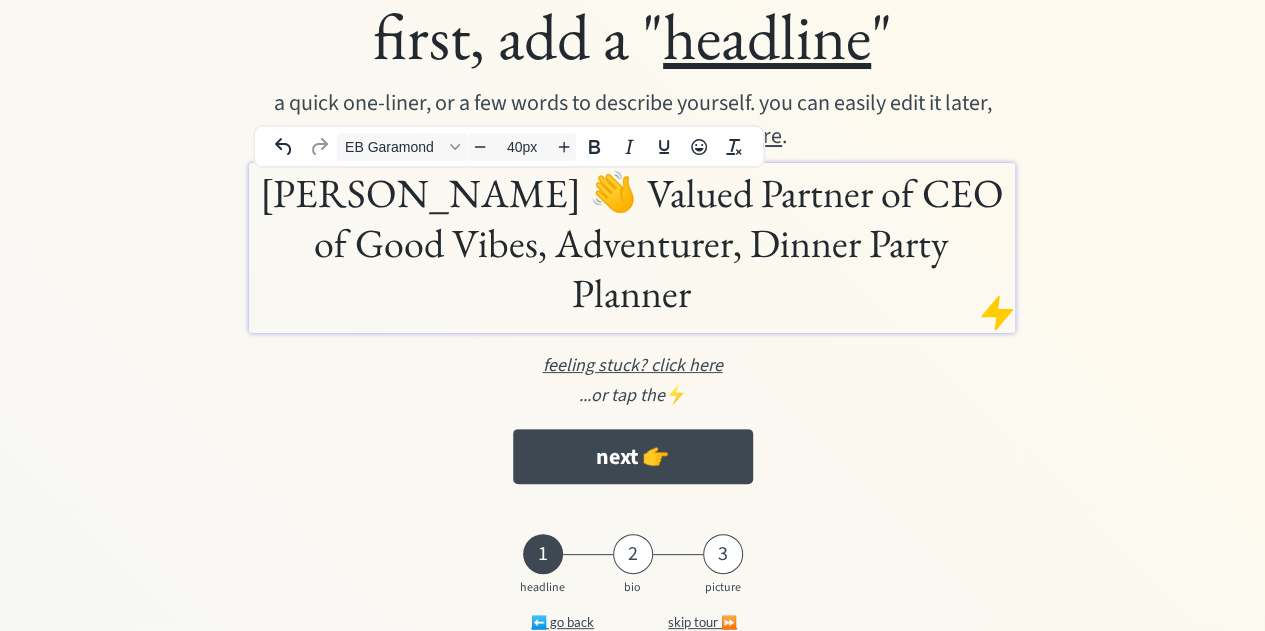 drag, startPoint x: 611, startPoint y: 193, endPoint x: 985, endPoint y: 247, distance: 377.8783 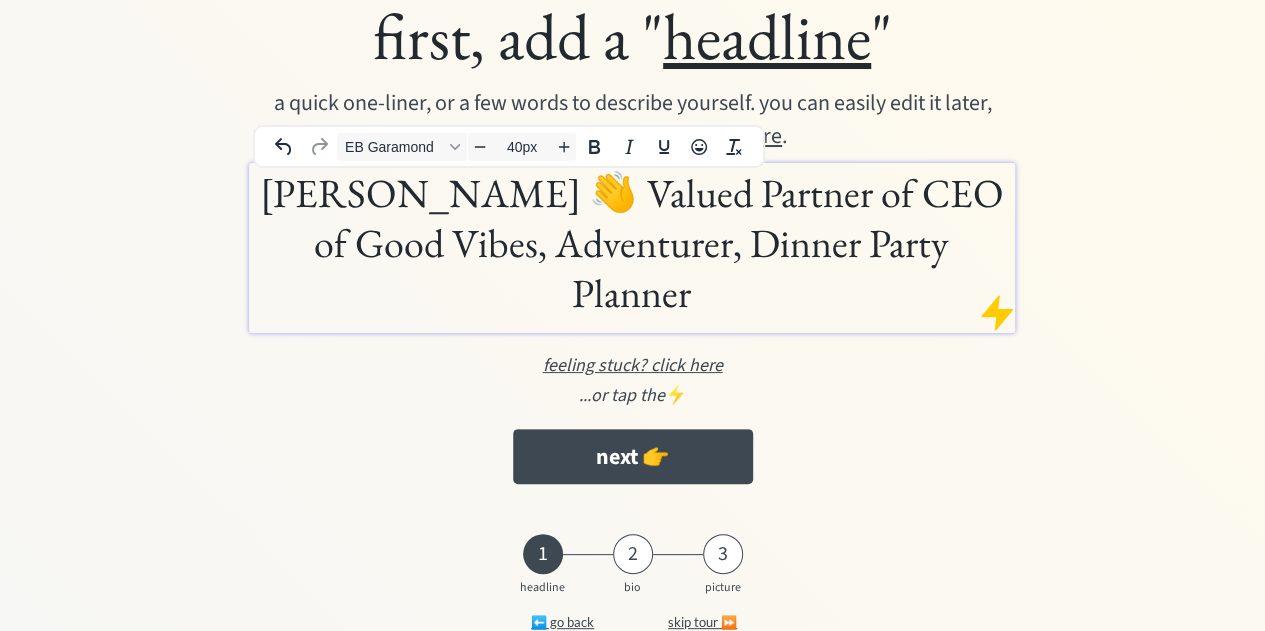 click on "Claudia Ocampo 👋 Valued Partner of CEO of Good Vibes, Adventurer, Dinner Party Planner" at bounding box center [633, 248] 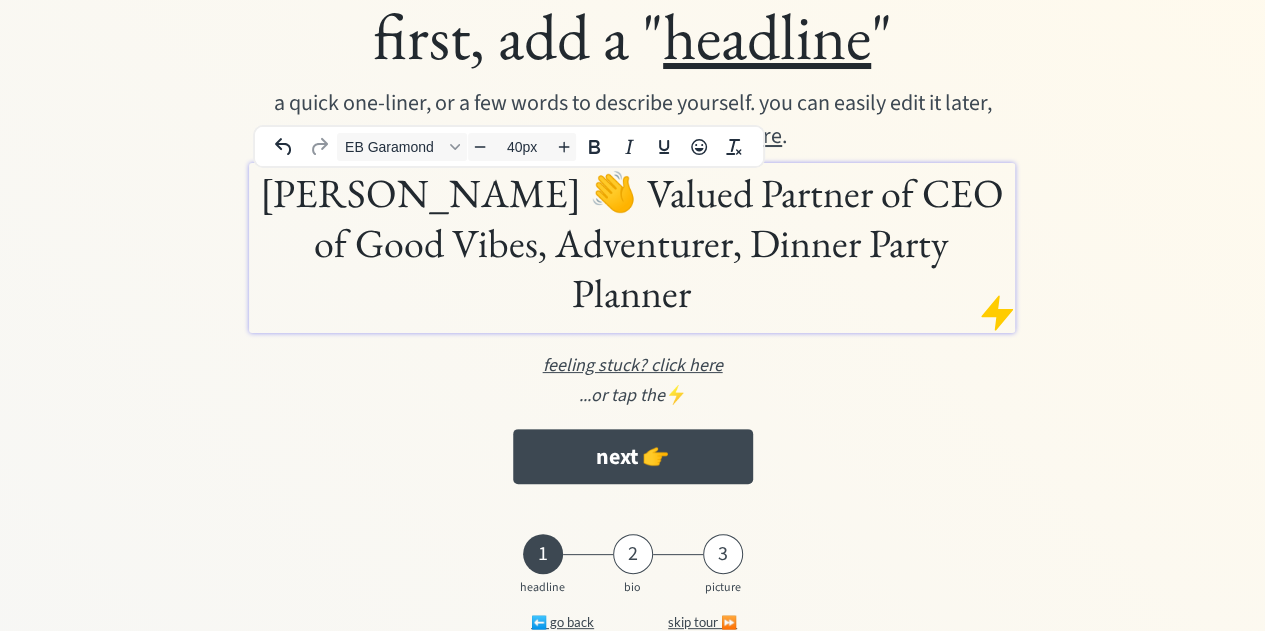 scroll, scrollTop: 44, scrollLeft: 0, axis: vertical 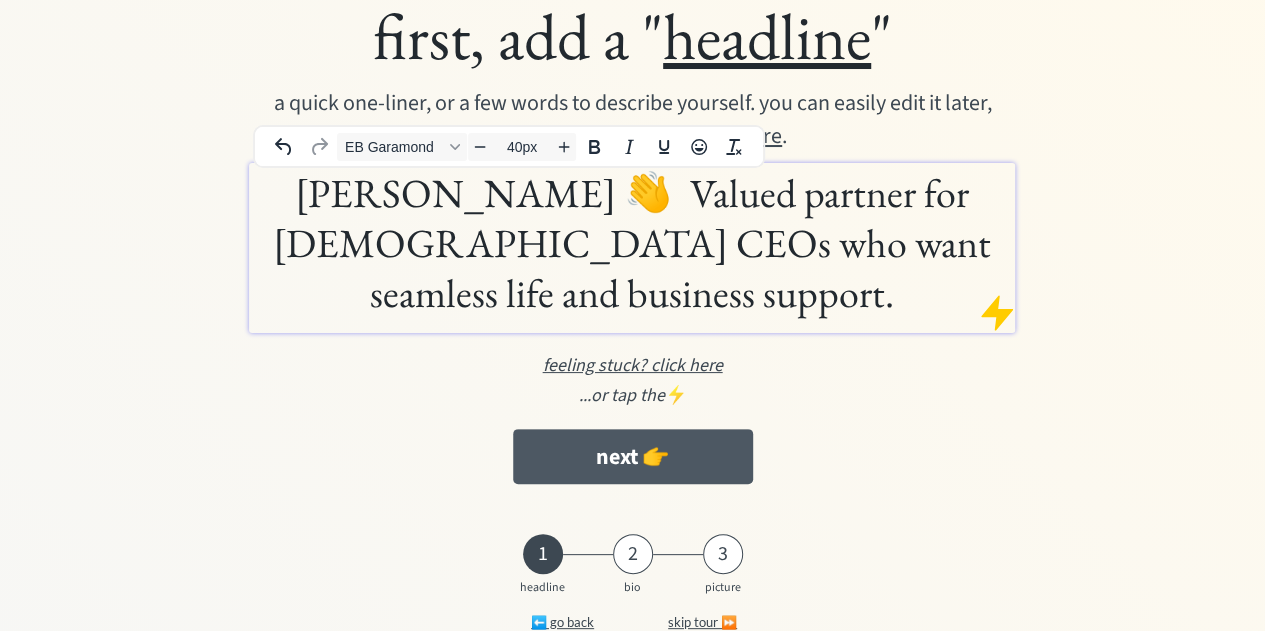 click on "next 👉" at bounding box center [633, 456] 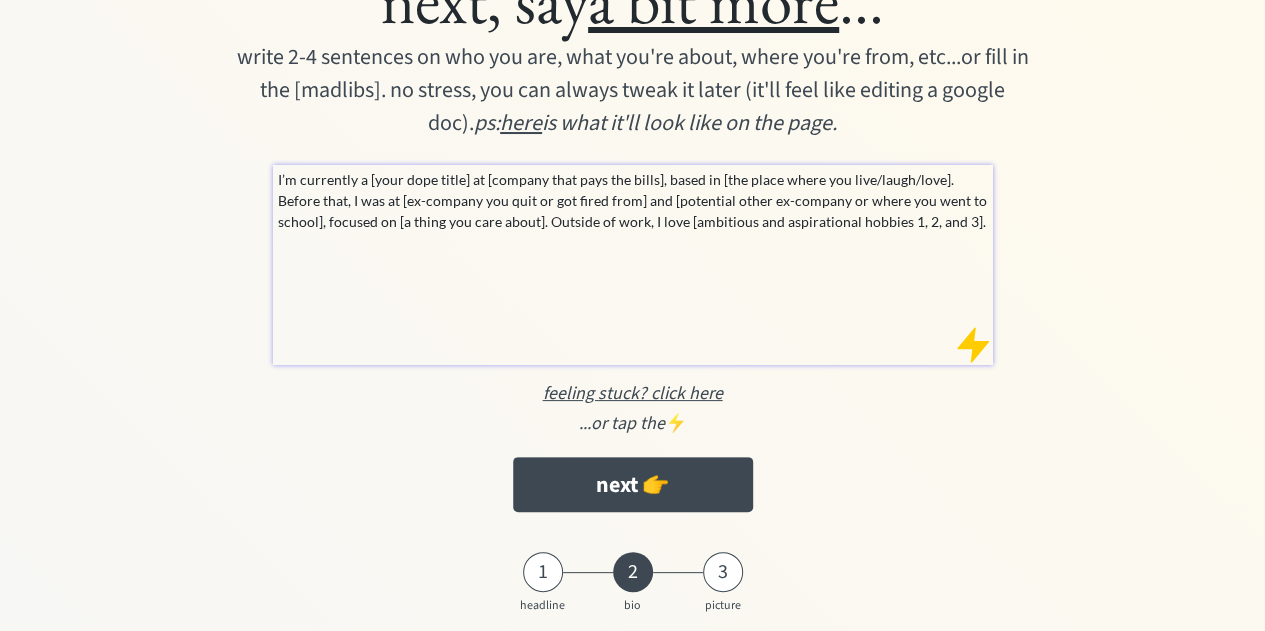 scroll, scrollTop: 168, scrollLeft: 0, axis: vertical 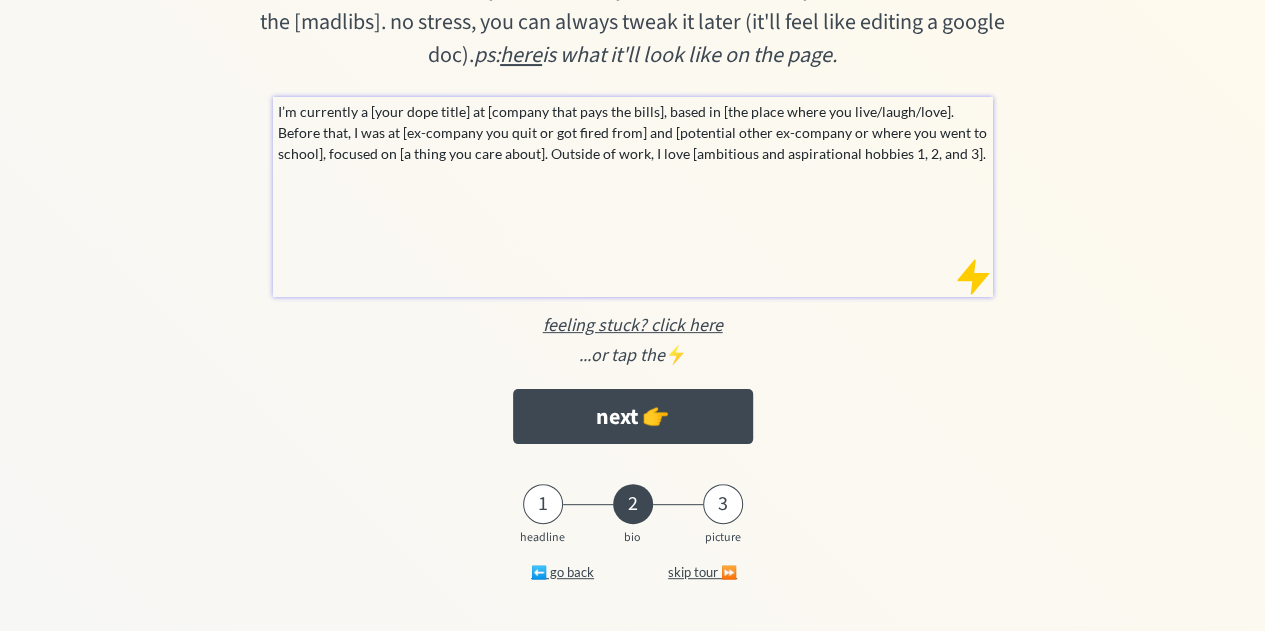 click on "I’m currently a [your dope title] at [company that pays the bills], based in [the place where you live/laugh/love]. Before that, I was at [ex-company you quit or got fired from] and [potential other ex-company or where you went to school], focused on [a thing you care about]. Outside of work, I love [ambitious and aspirational hobbies 1, 2, and 3]." at bounding box center [633, 132] 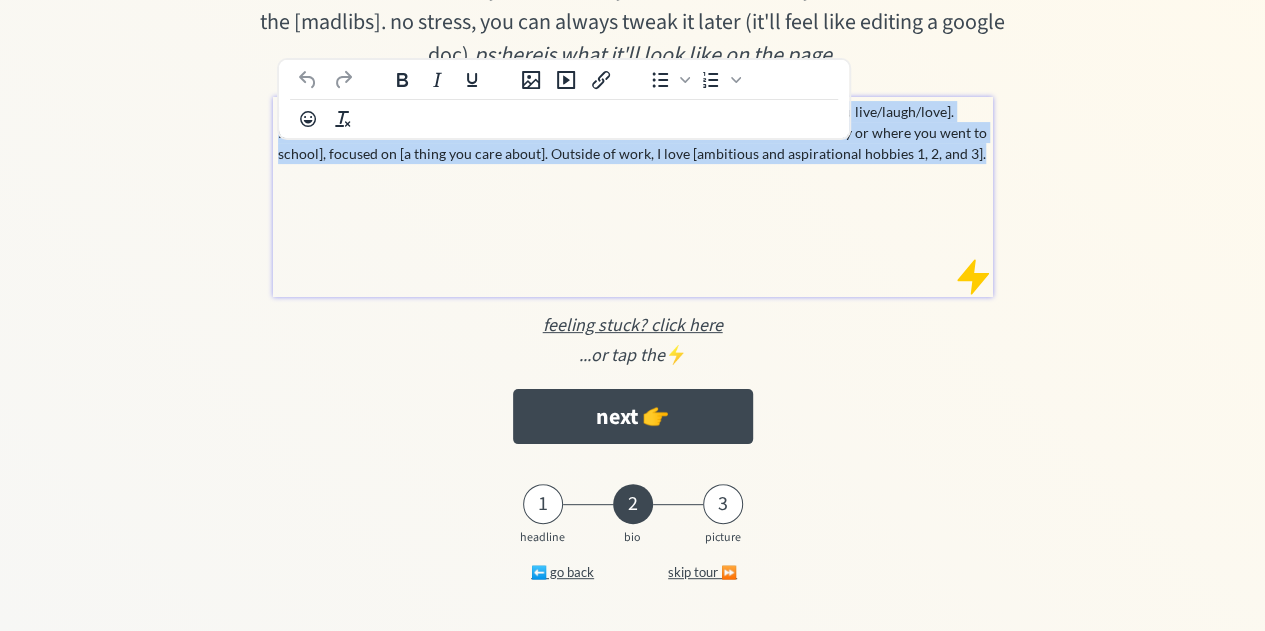 drag, startPoint x: 282, startPoint y: 116, endPoint x: 1039, endPoint y: 181, distance: 759.7855 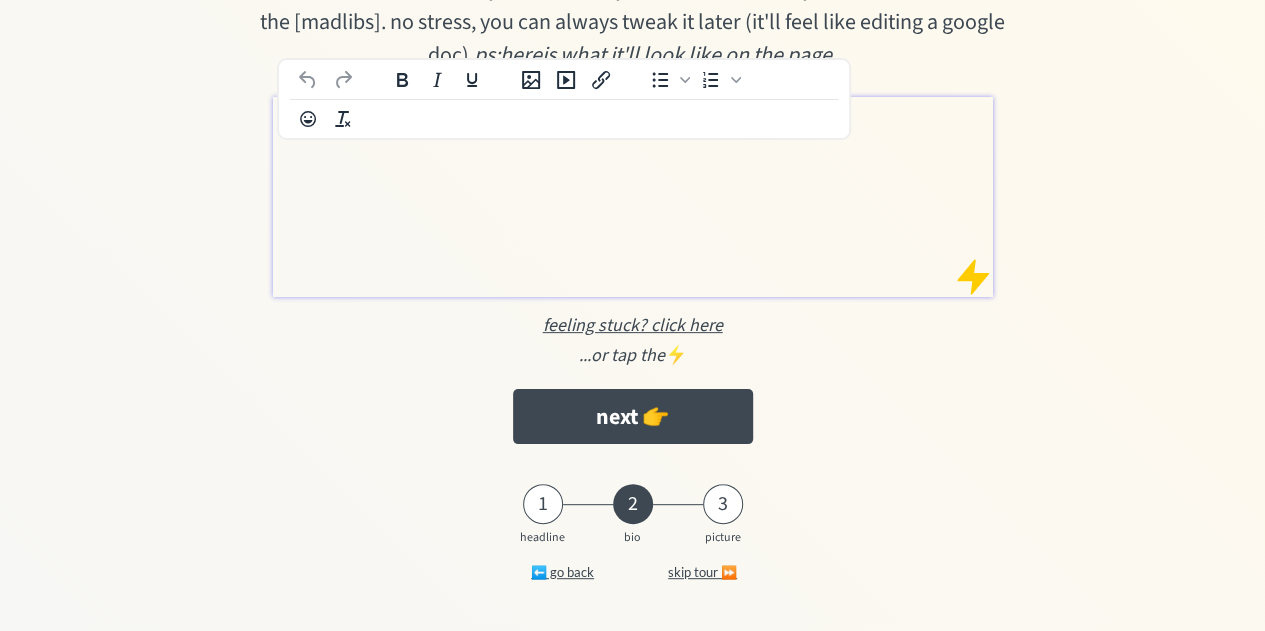 type 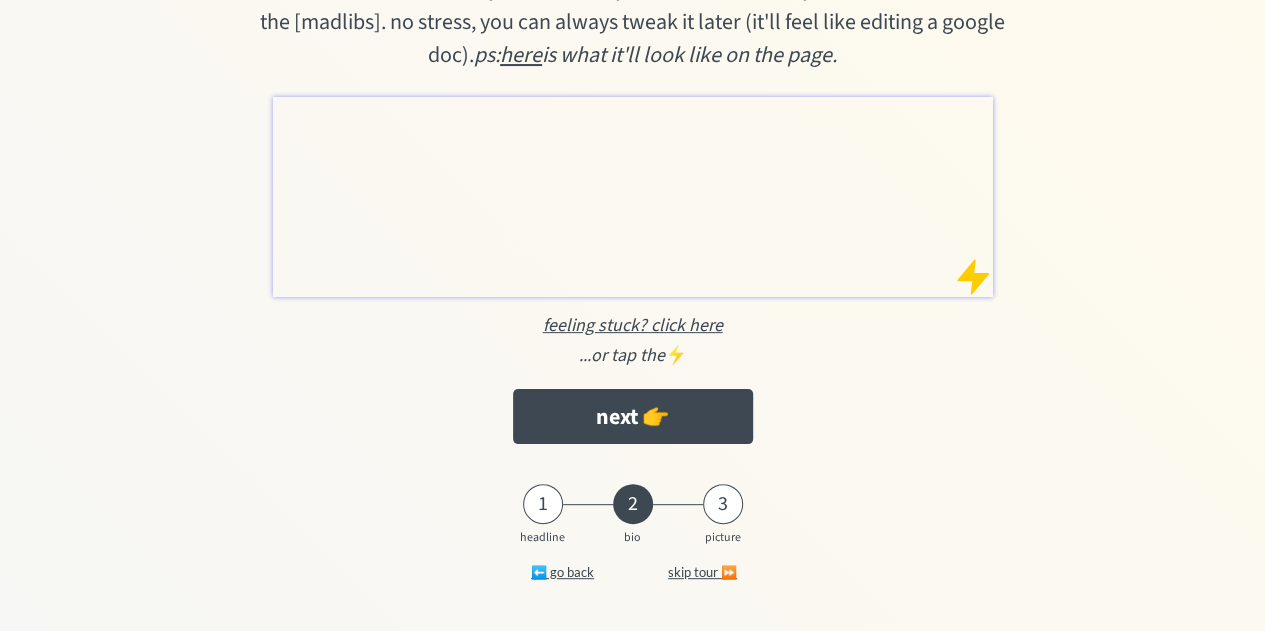 drag, startPoint x: 433, startPoint y: 143, endPoint x: 345, endPoint y: 159, distance: 89.44272 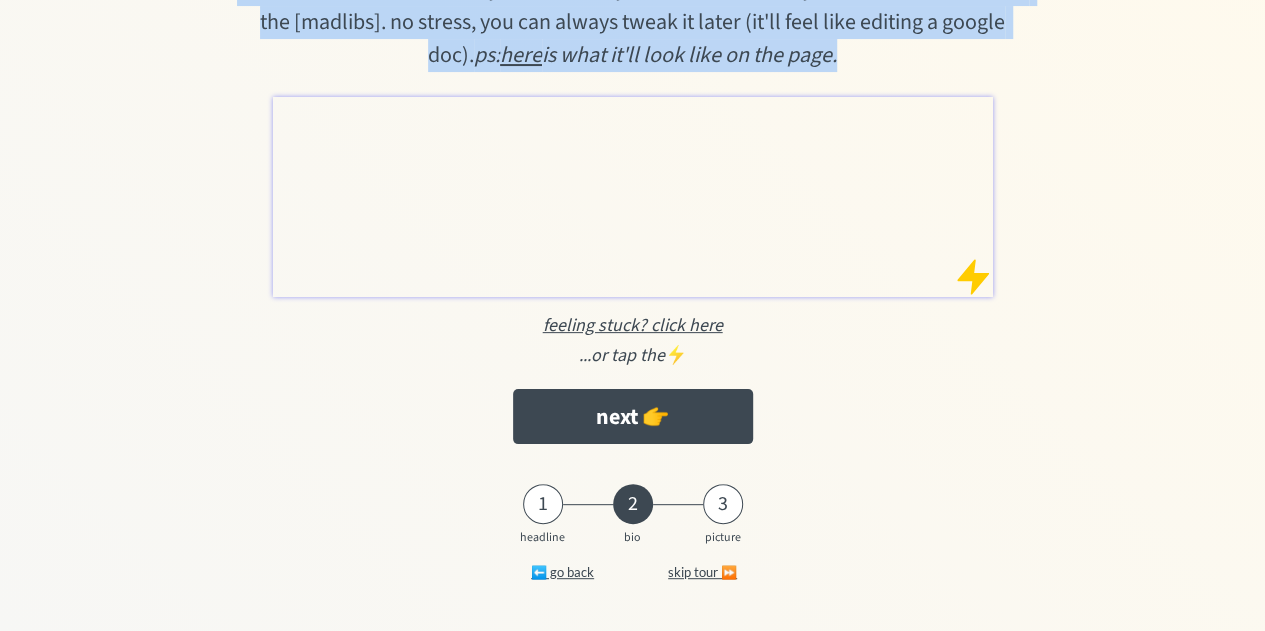 click at bounding box center (633, 197) 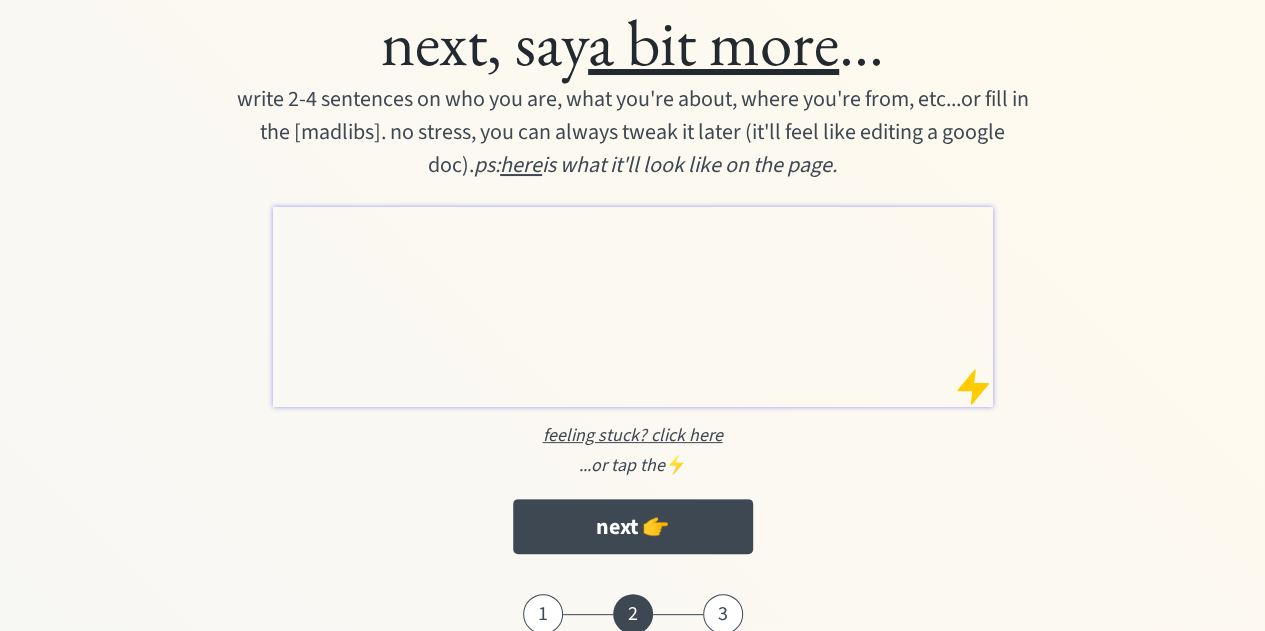 scroll, scrollTop: 0, scrollLeft: 0, axis: both 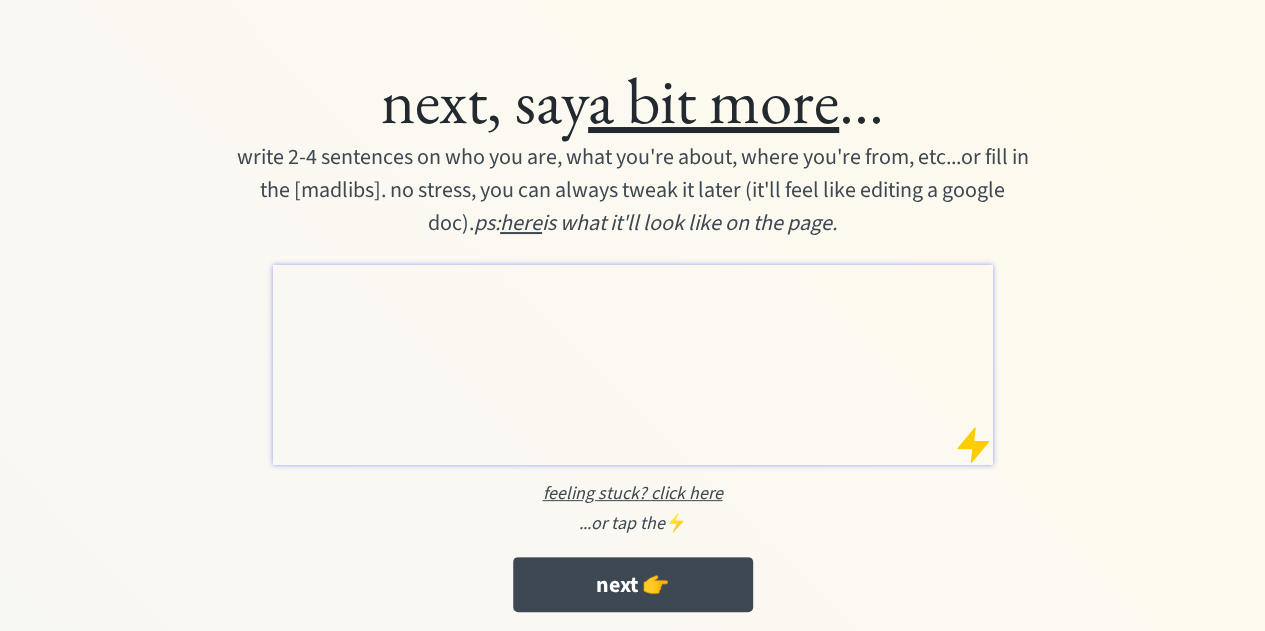 click on "next, say  a bit more ... write 2-4 sentences on who you are, what you're about, where you're from, etc...or fill in the [madlibs]. no stress, you can always tweak it later (it'll feel like editing a google doc).  ps:  here  is what it'll look like on the page. feeling stuck? click here ...or tap the  ⚡️ next 👉 1 2 3 headline bio picture ⬅️ go back skip tour ⏩" at bounding box center [632, 400] 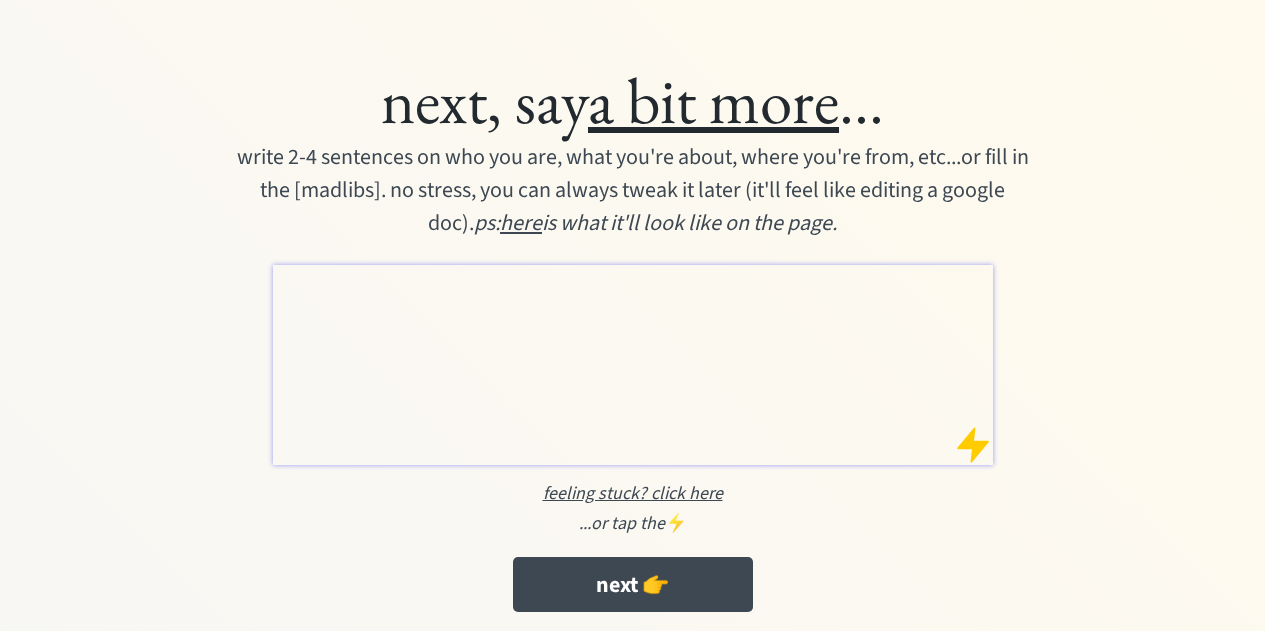 scroll, scrollTop: 0, scrollLeft: 0, axis: both 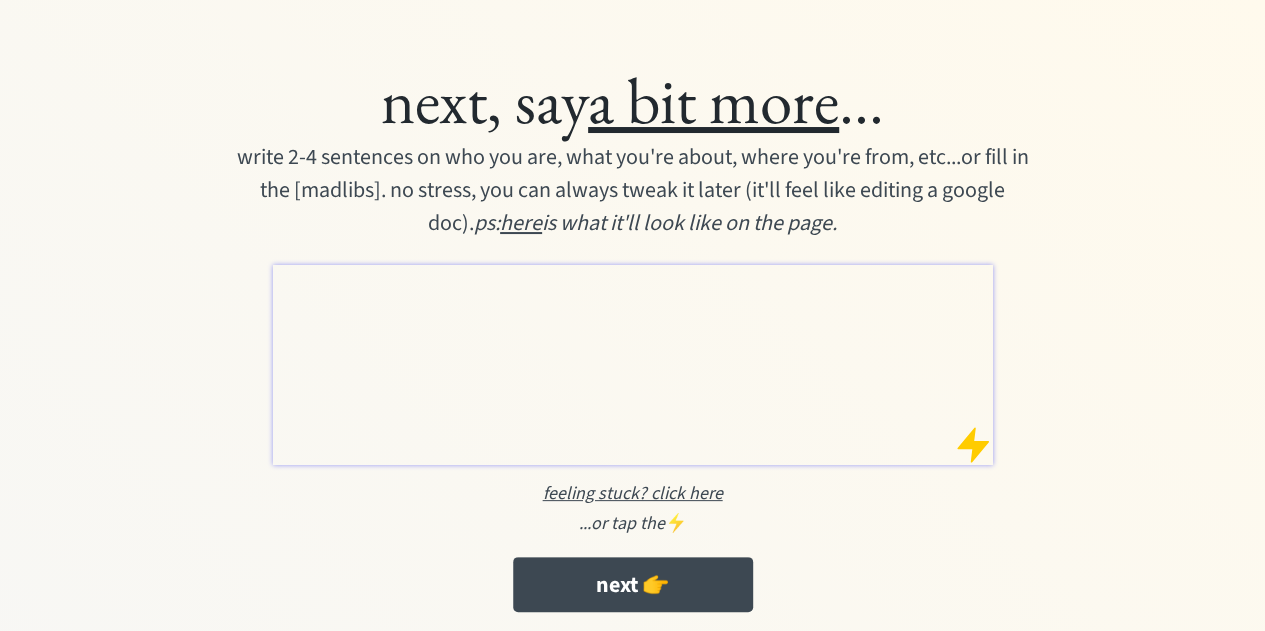 drag, startPoint x: 466, startPoint y: 363, endPoint x: 398, endPoint y: 291, distance: 99.03535 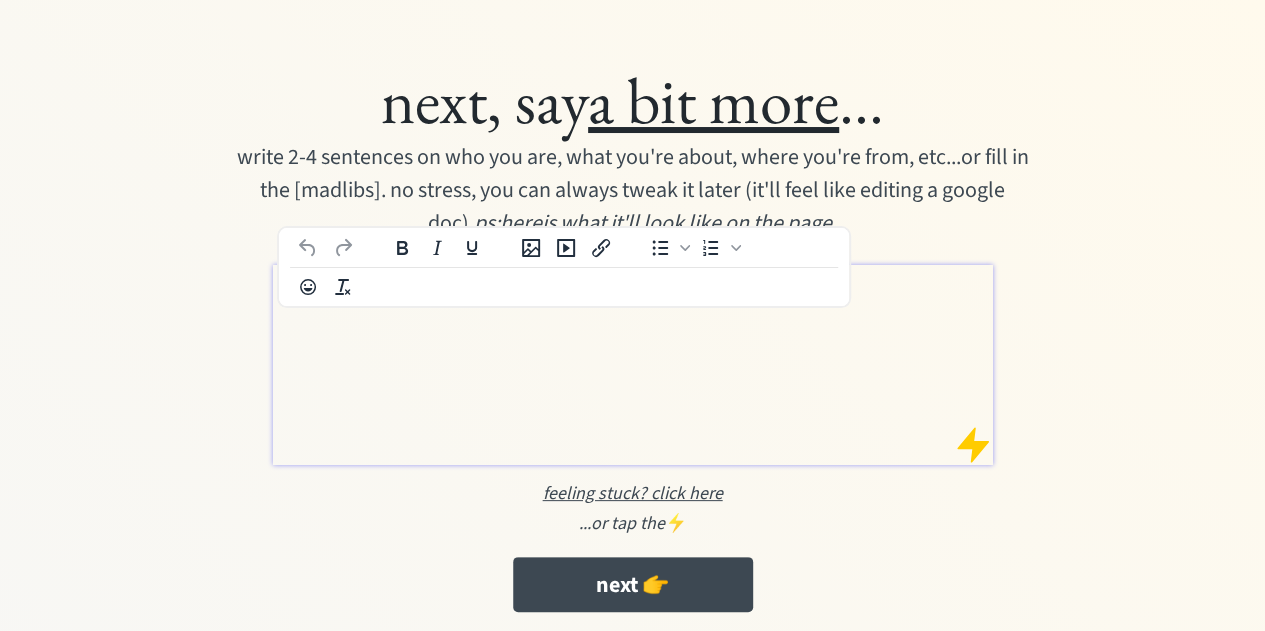click at bounding box center (633, 279) 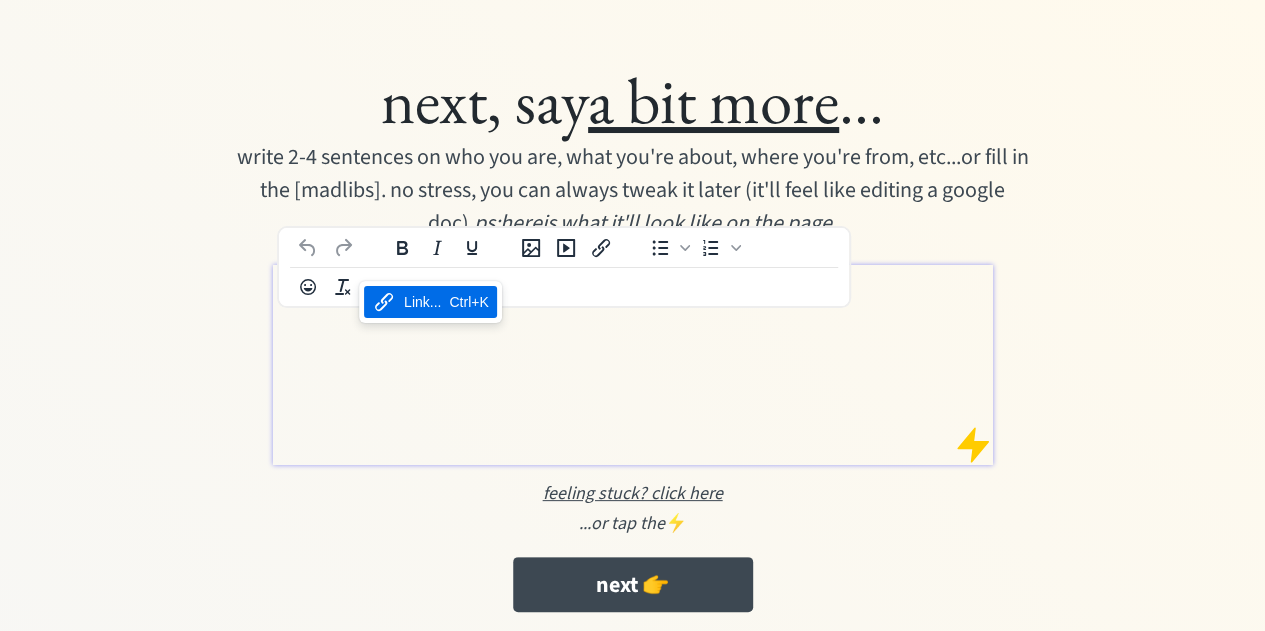 click on "Link... Ctrl+K" at bounding box center (430, 302) 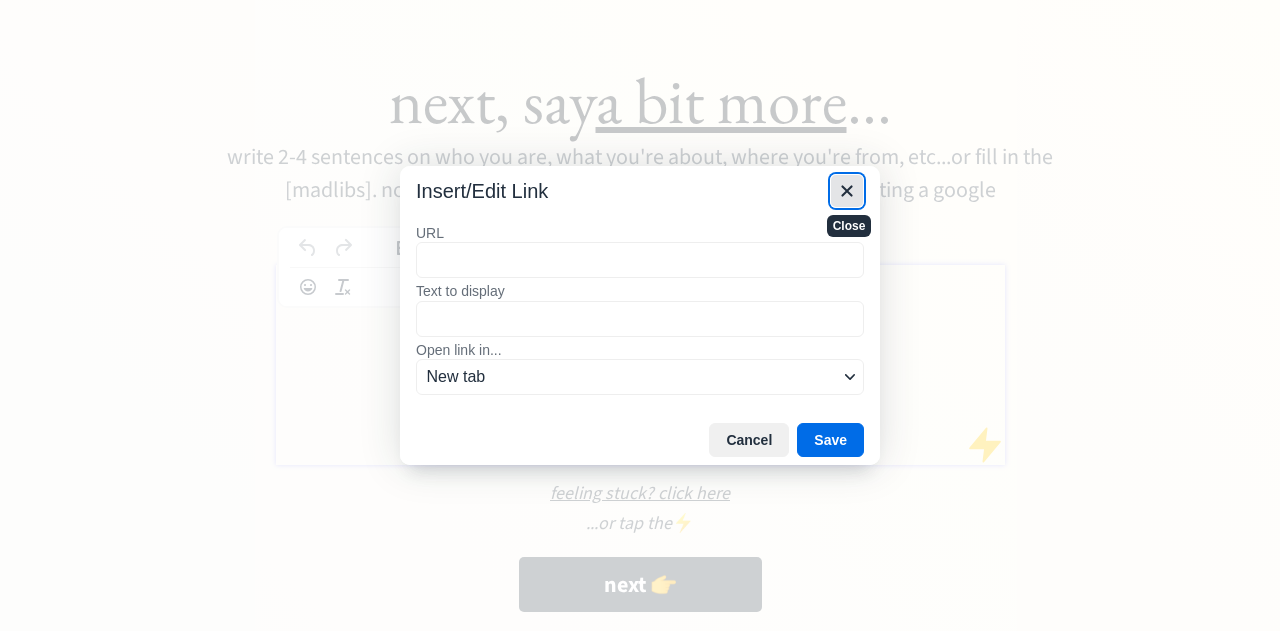 click 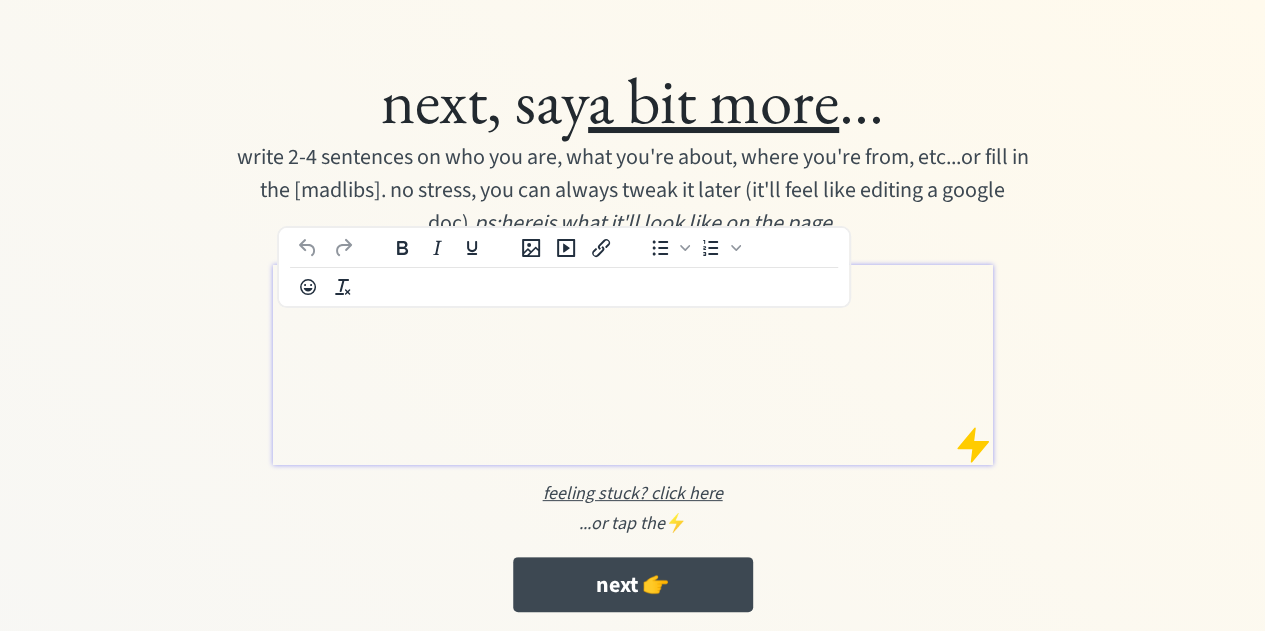 click at bounding box center (633, 365) 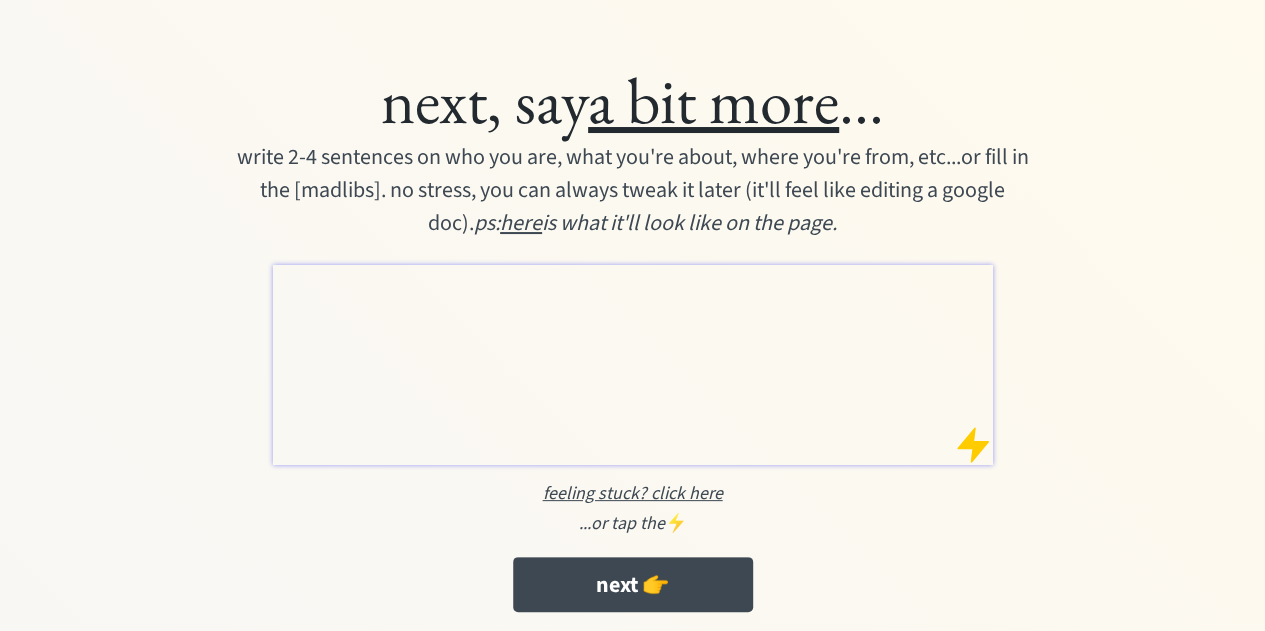 click at bounding box center [633, 365] 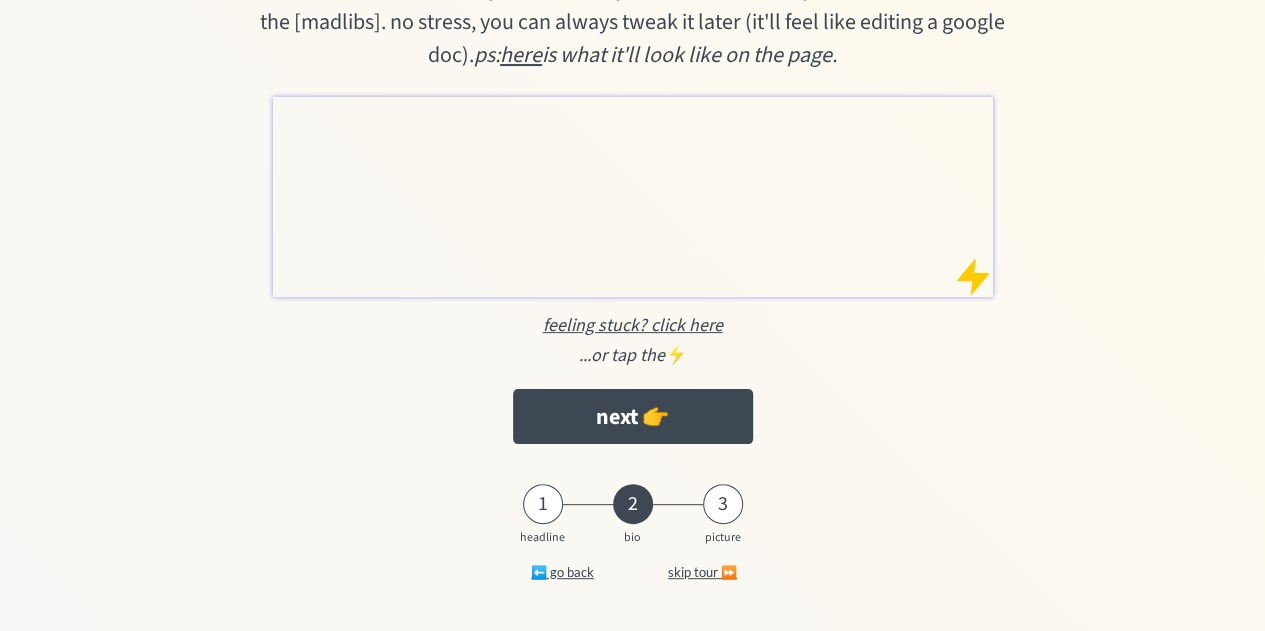 scroll, scrollTop: 0, scrollLeft: 0, axis: both 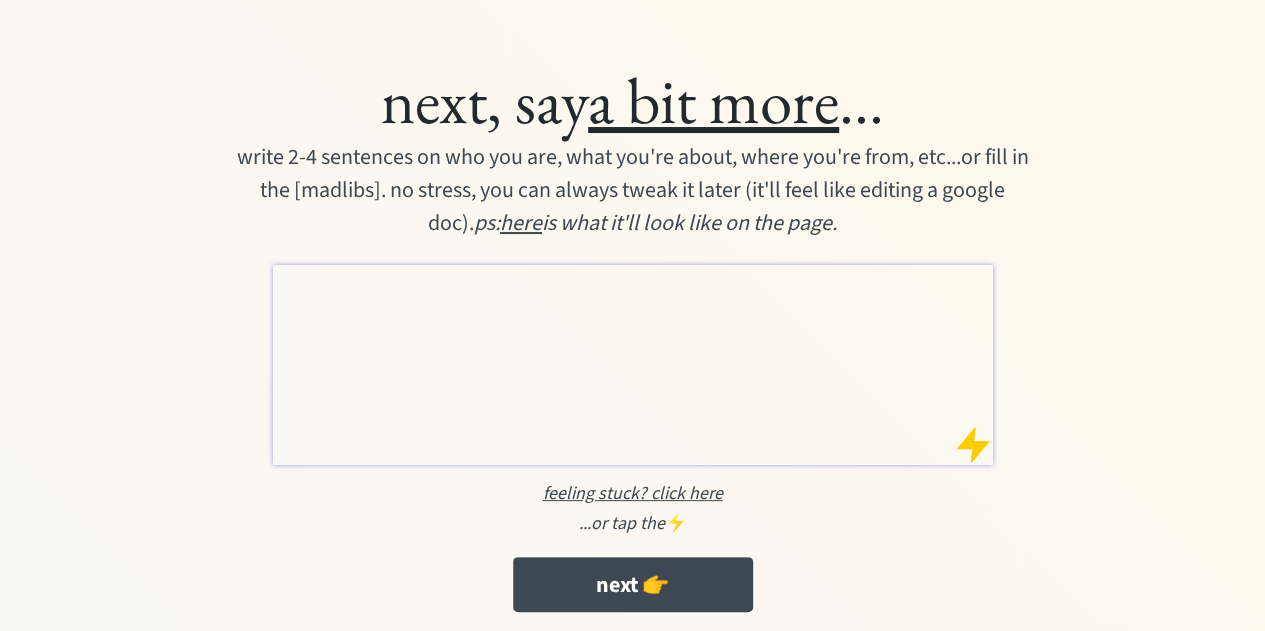 click on "write 2-4 sentences on who you are, what you're about, where you're from, etc...or fill in the [madlibs]. no stress, you can always tweak it later (it'll feel like editing a google doc).  ps:  here  is what it'll look like on the page." at bounding box center [633, 190] 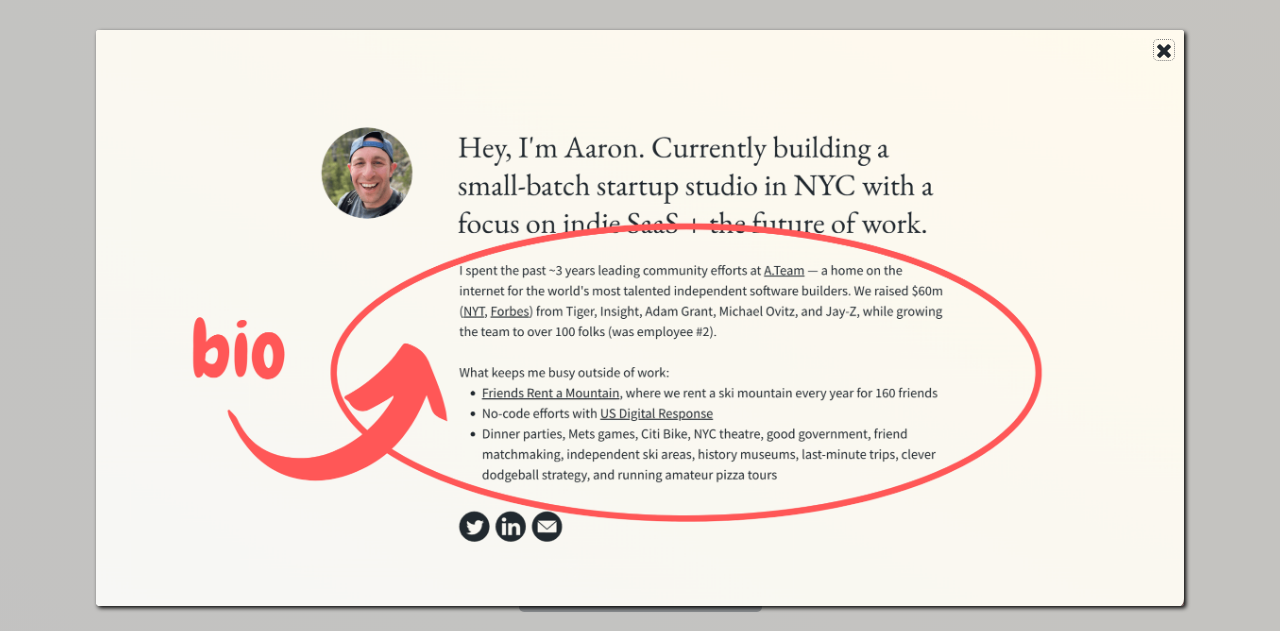 click 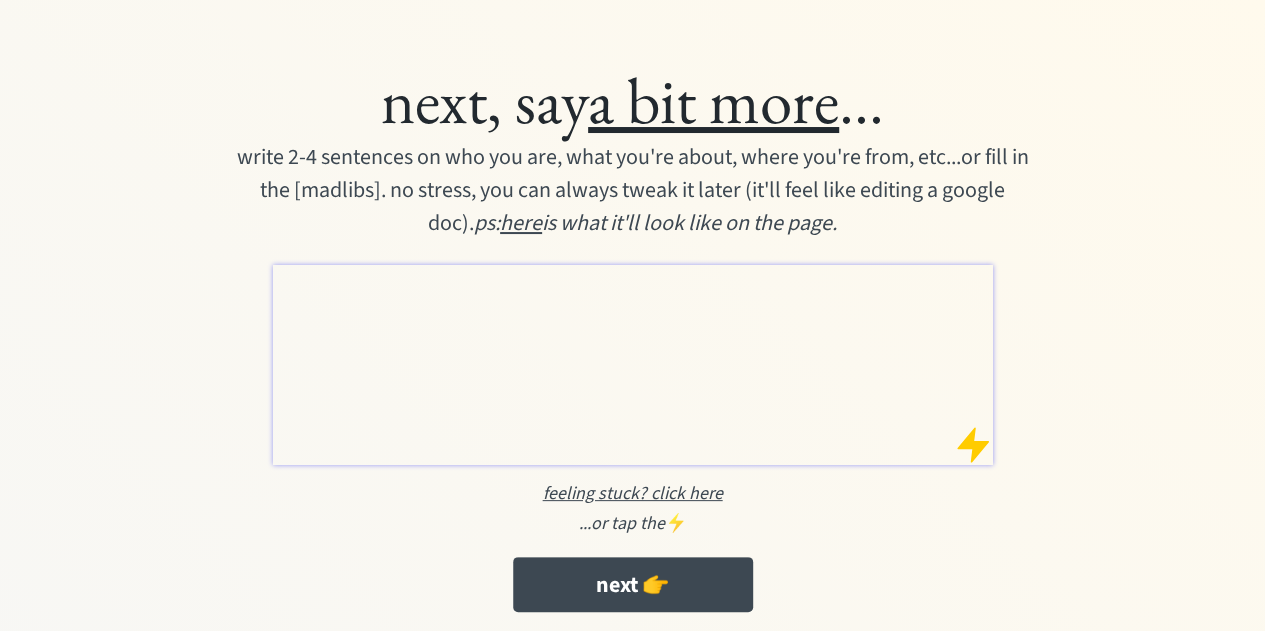 click at bounding box center (633, 365) 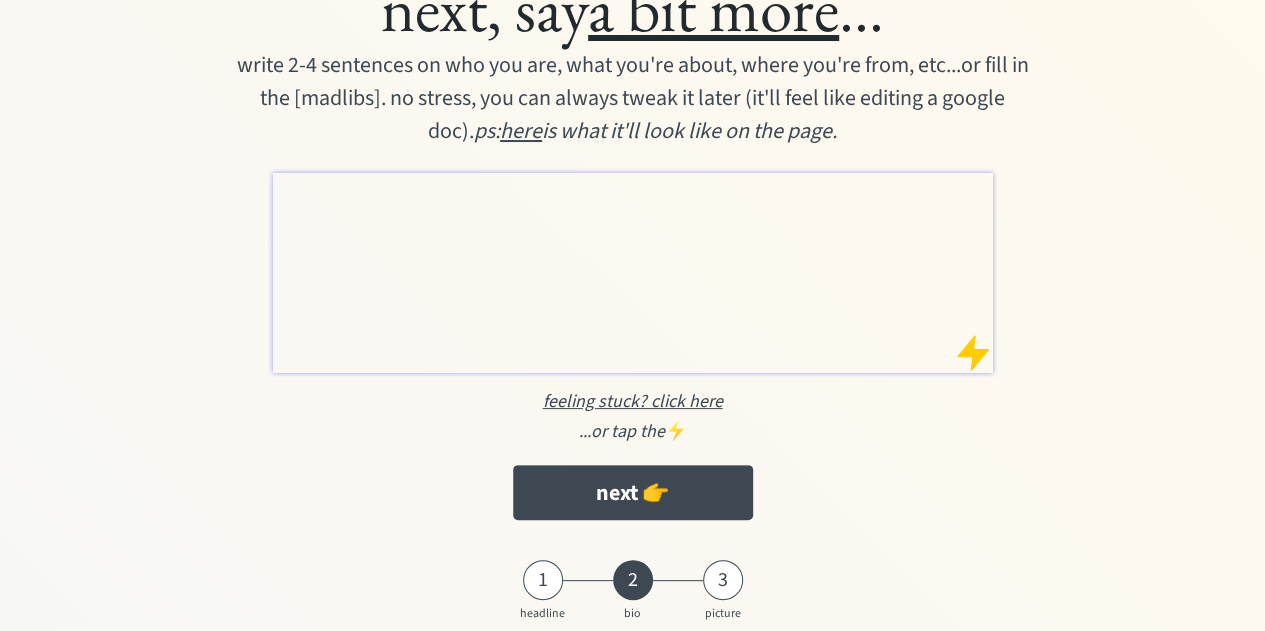 scroll, scrollTop: 168, scrollLeft: 0, axis: vertical 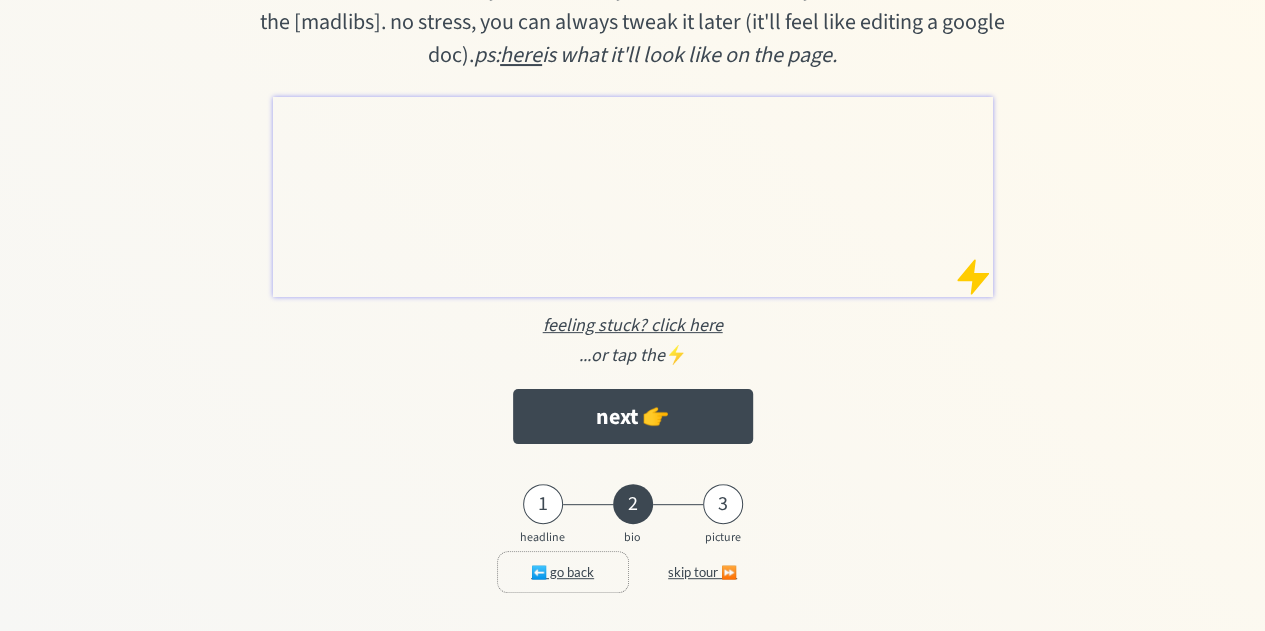 click on "⬅️ go back" at bounding box center [563, 572] 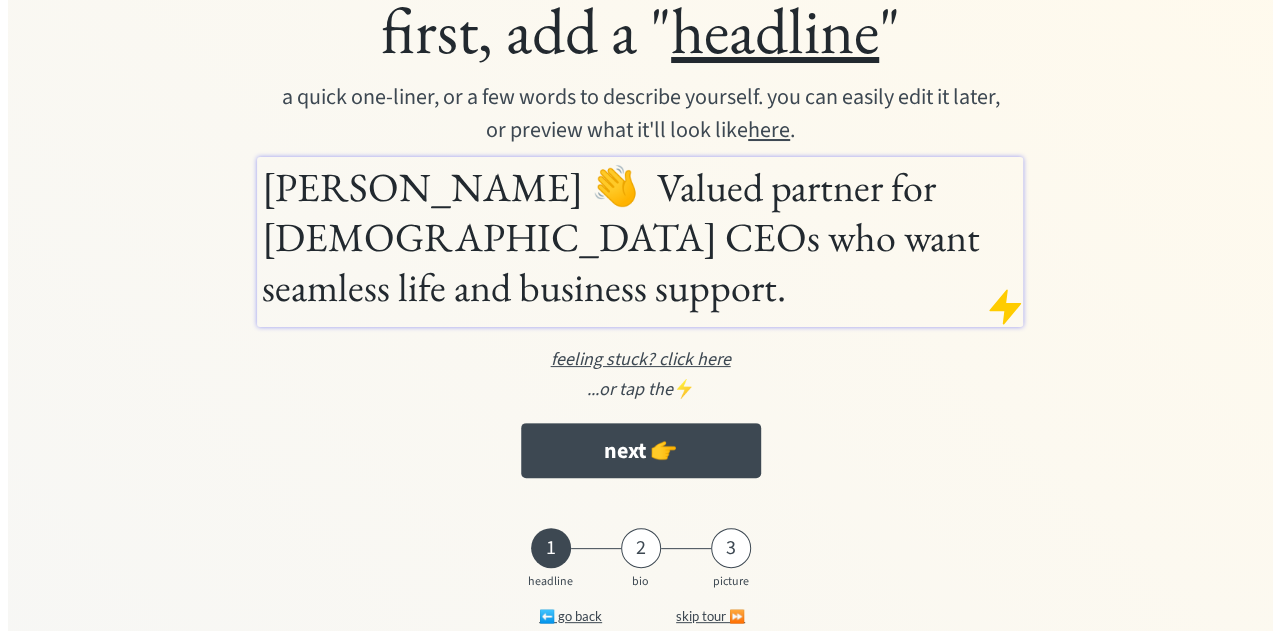 scroll, scrollTop: 144, scrollLeft: 0, axis: vertical 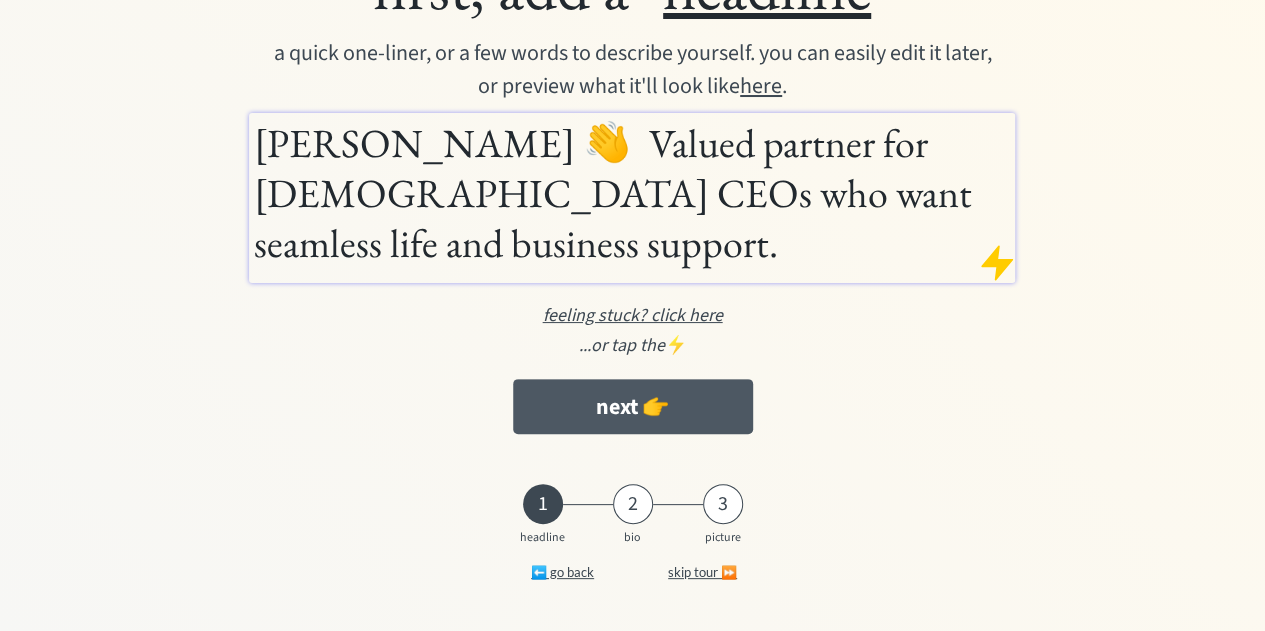 click on "next 👉" at bounding box center [633, 406] 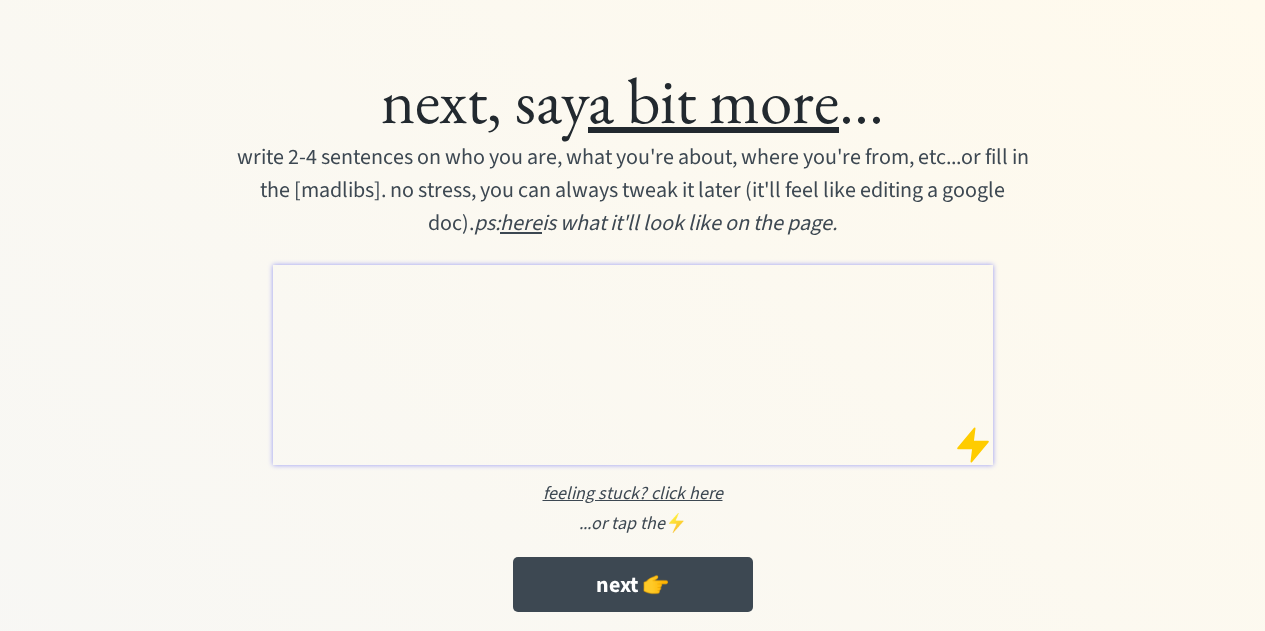 scroll, scrollTop: 0, scrollLeft: 0, axis: both 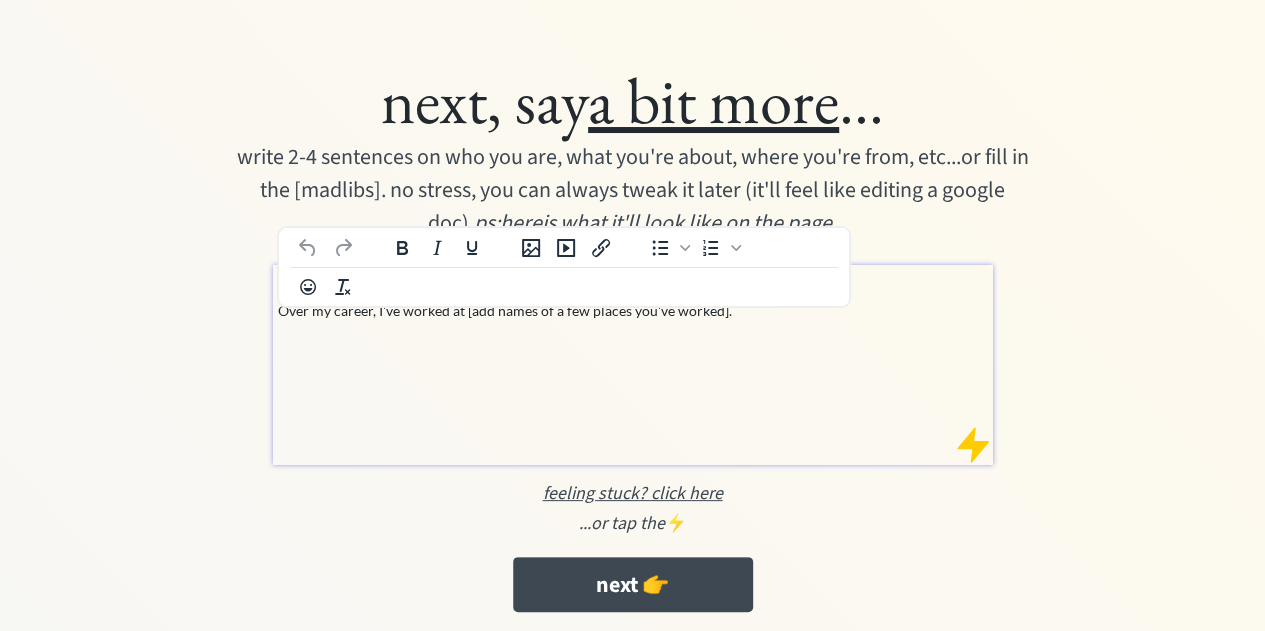 click on "Over my career, I've worked at [add names of a few places you've worked]." at bounding box center (633, 310) 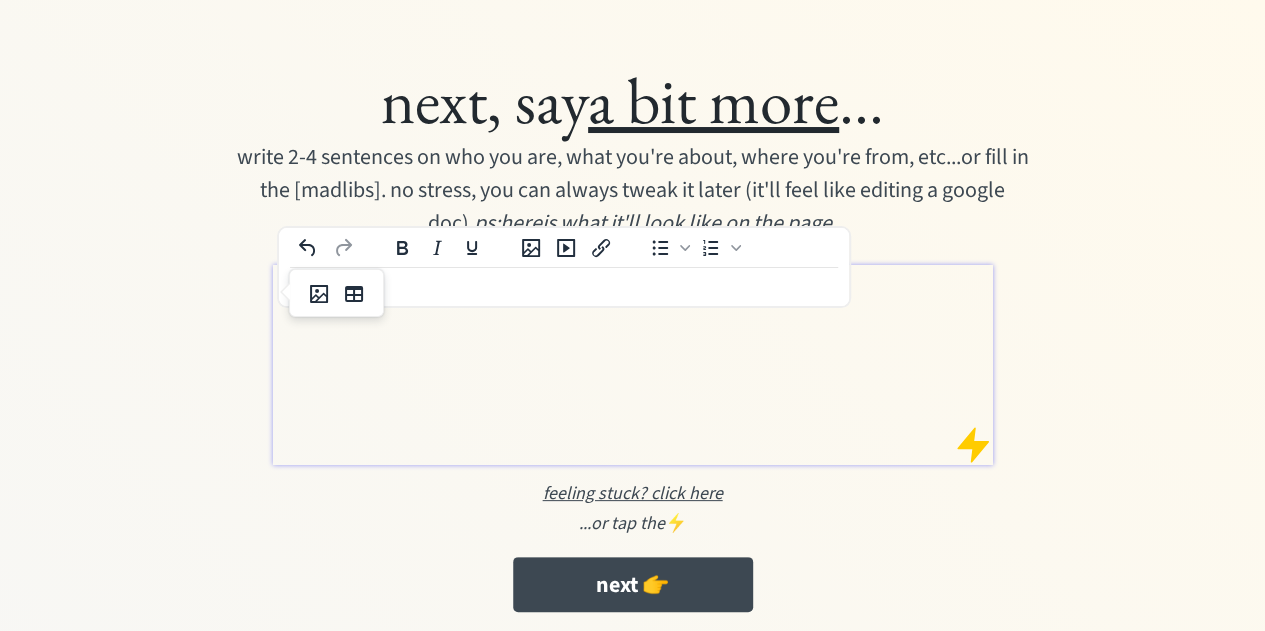 drag, startPoint x: 279, startPoint y: 281, endPoint x: 652, endPoint y: 322, distance: 375.24658 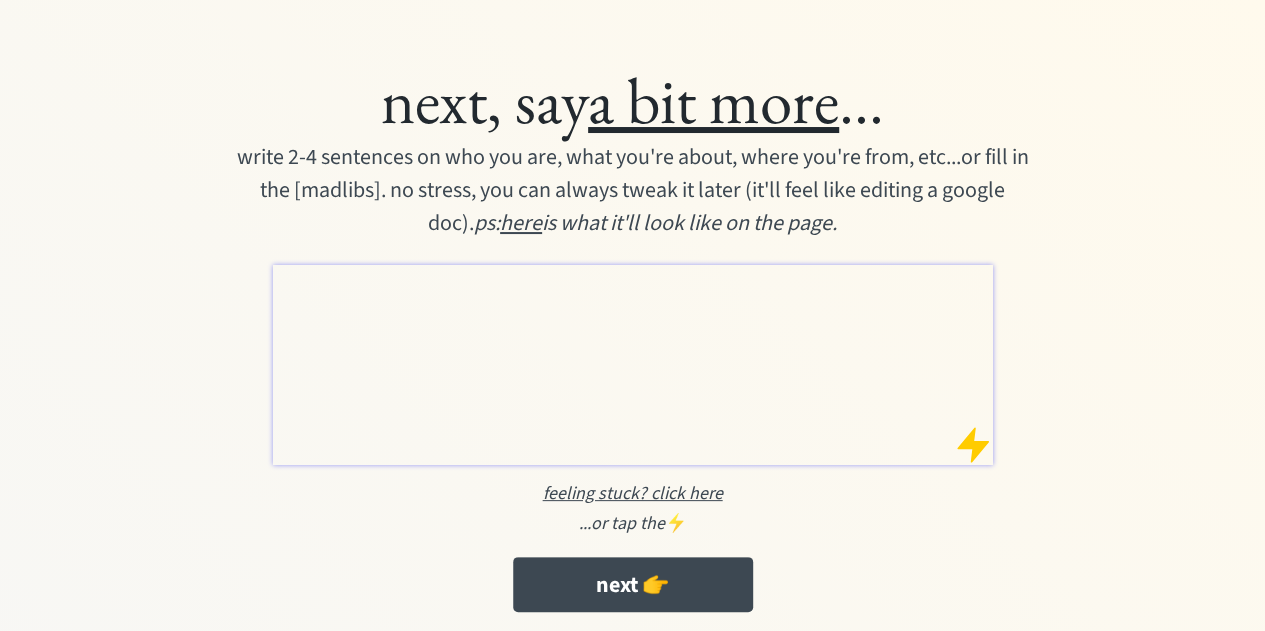 click at bounding box center [633, 365] 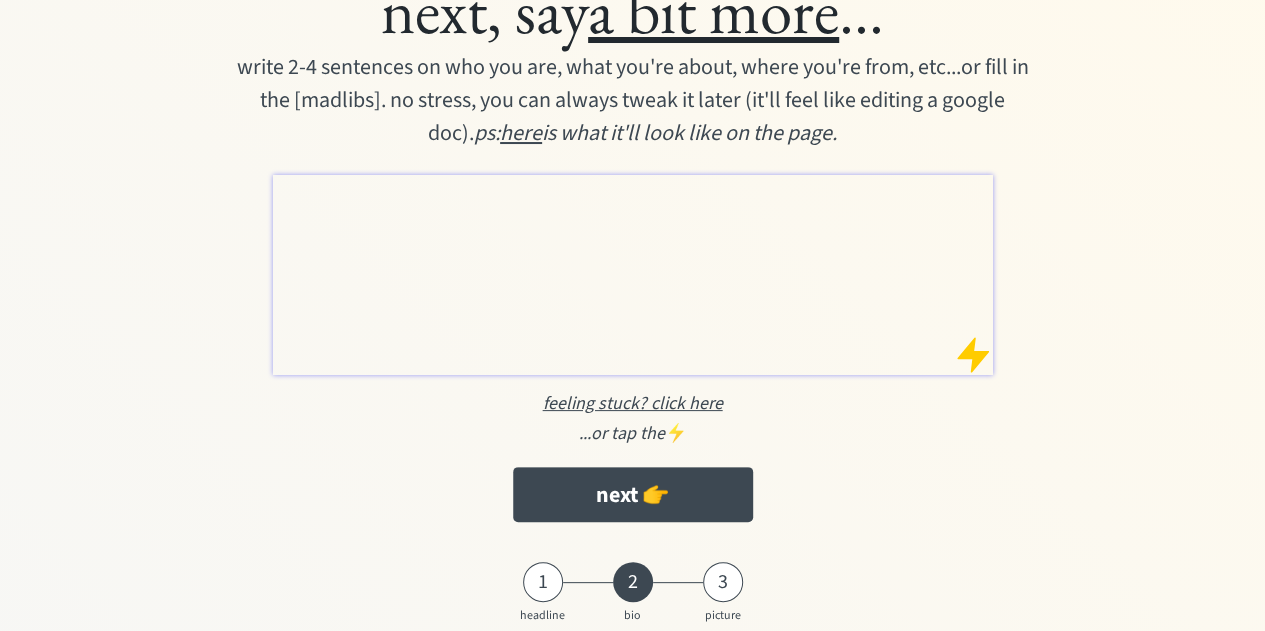 scroll, scrollTop: 0, scrollLeft: 0, axis: both 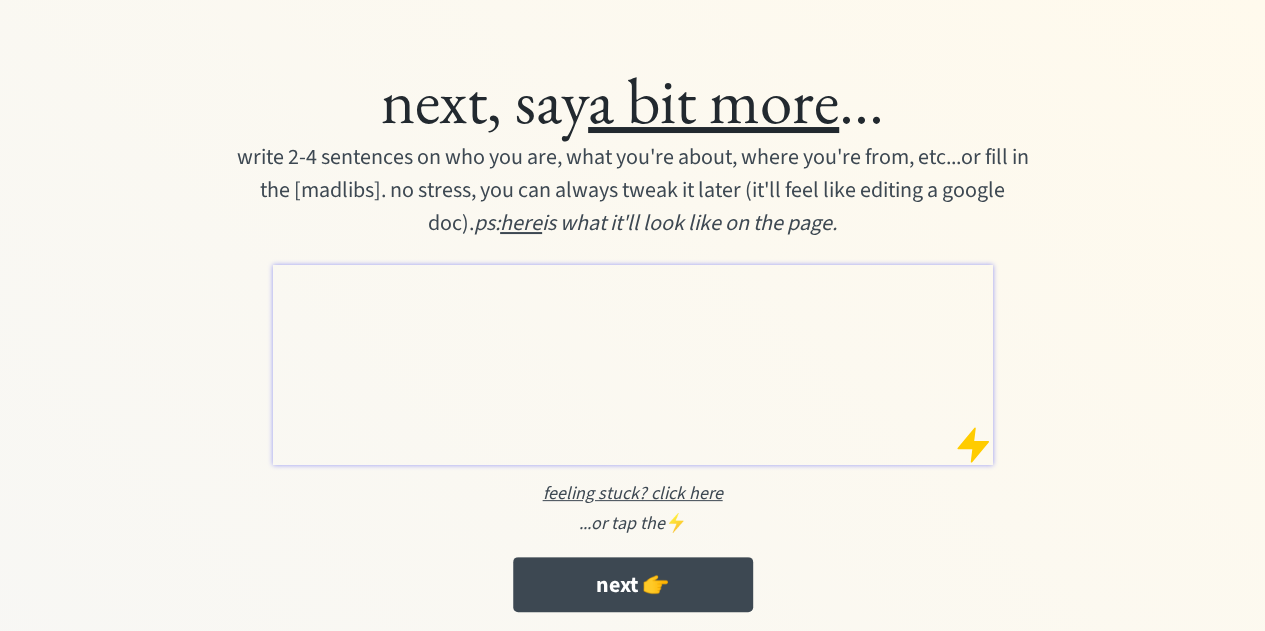 click at bounding box center [633, 365] 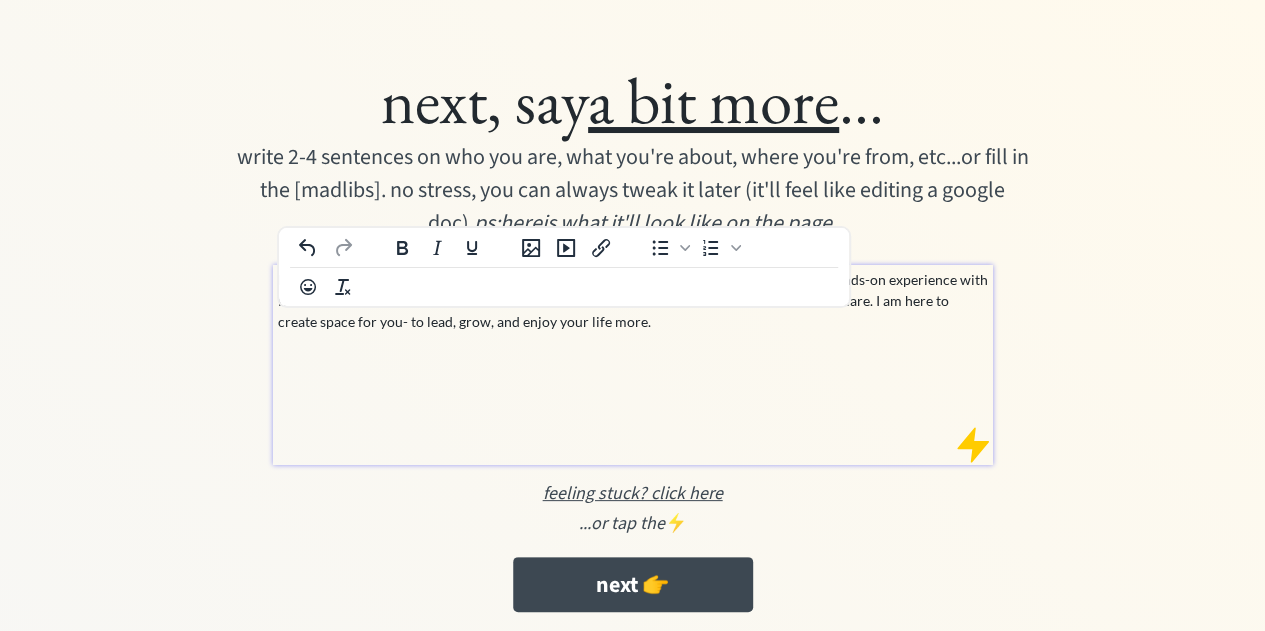 click on "My work is rooted in discretion & trust. I combine my background in administration with hands-on experience with family and household support to bring a unique blend of professional support and personal care. I am here to create space for you- to lead, grow, and enjoy your life more." at bounding box center [633, 365] 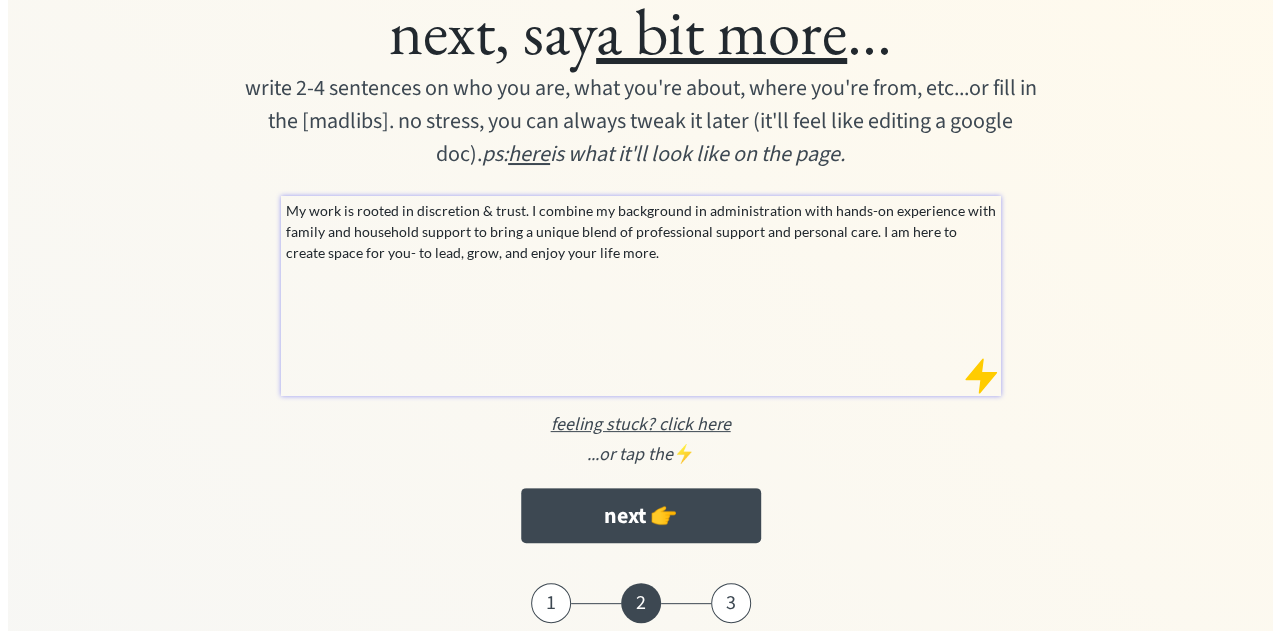 scroll, scrollTop: 100, scrollLeft: 0, axis: vertical 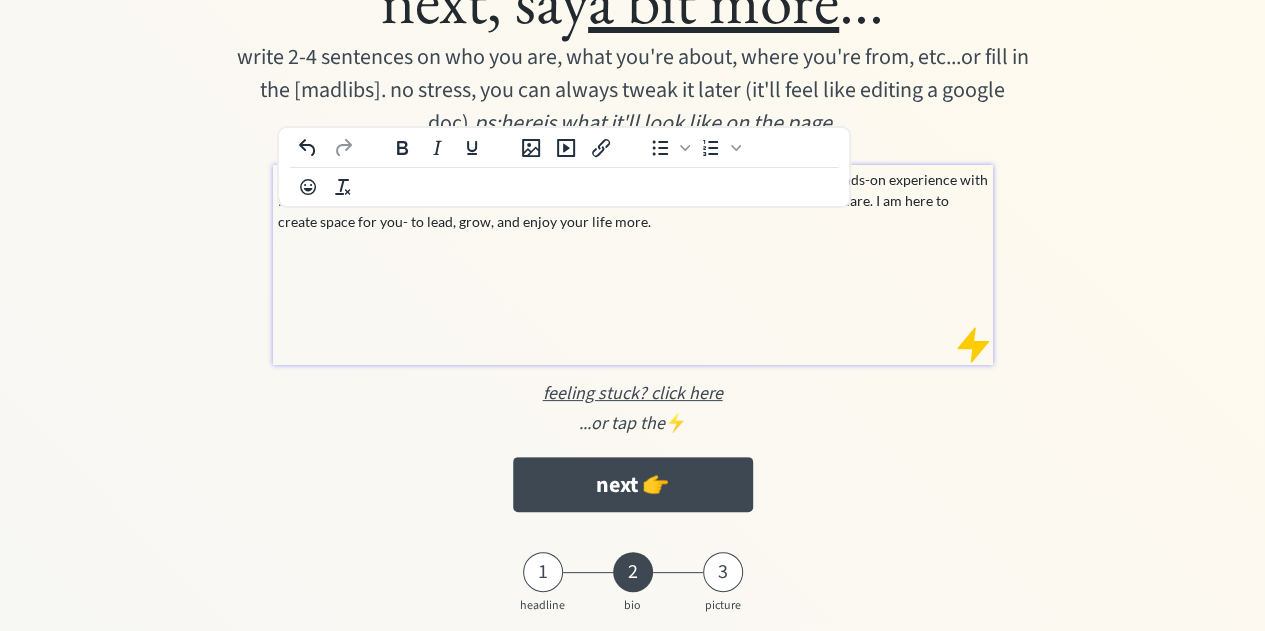 click on "My work is rooted in discretion & trust. I combine my background in administration with hands-on experience with family and household support to bring a unique blend of professional support and personal care. I am here to create space for you- to lead, grow, and enjoy your life more." at bounding box center (633, 200) 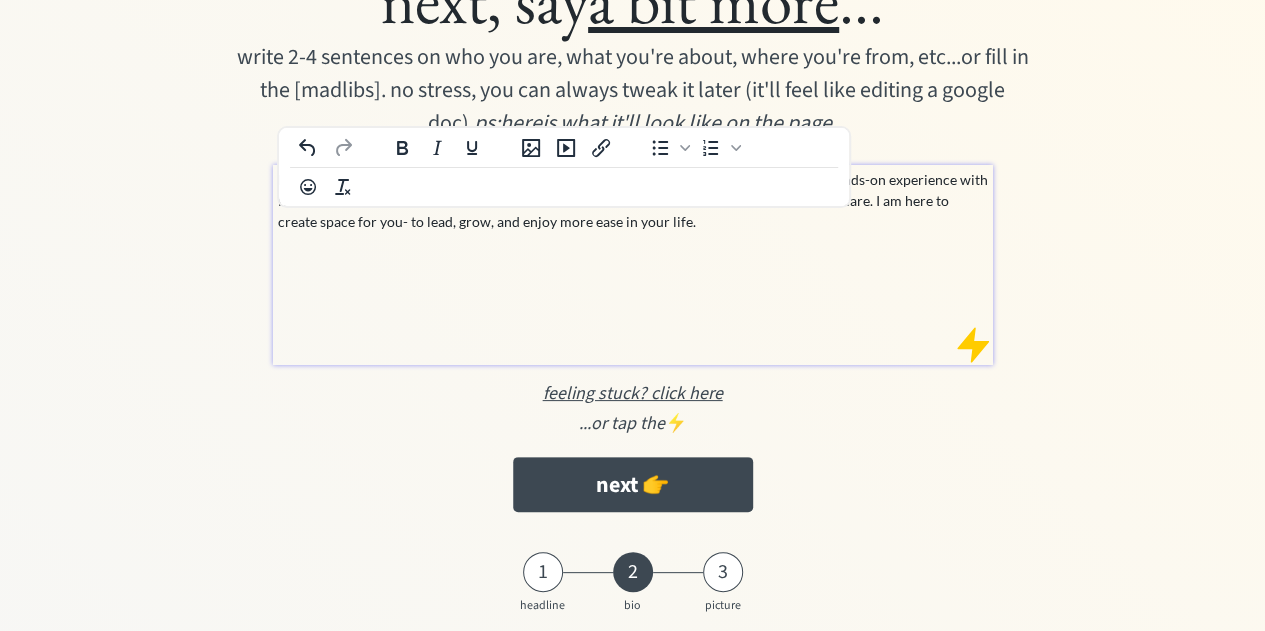 click on "My work is rooted in discretion & trust. I combine my background in administration with hands-on experience with family and household support to bring a unique blend of professional support and personal care. I am here to create space for you- to lead, grow, and enjoy more ease in your life." at bounding box center [633, 200] 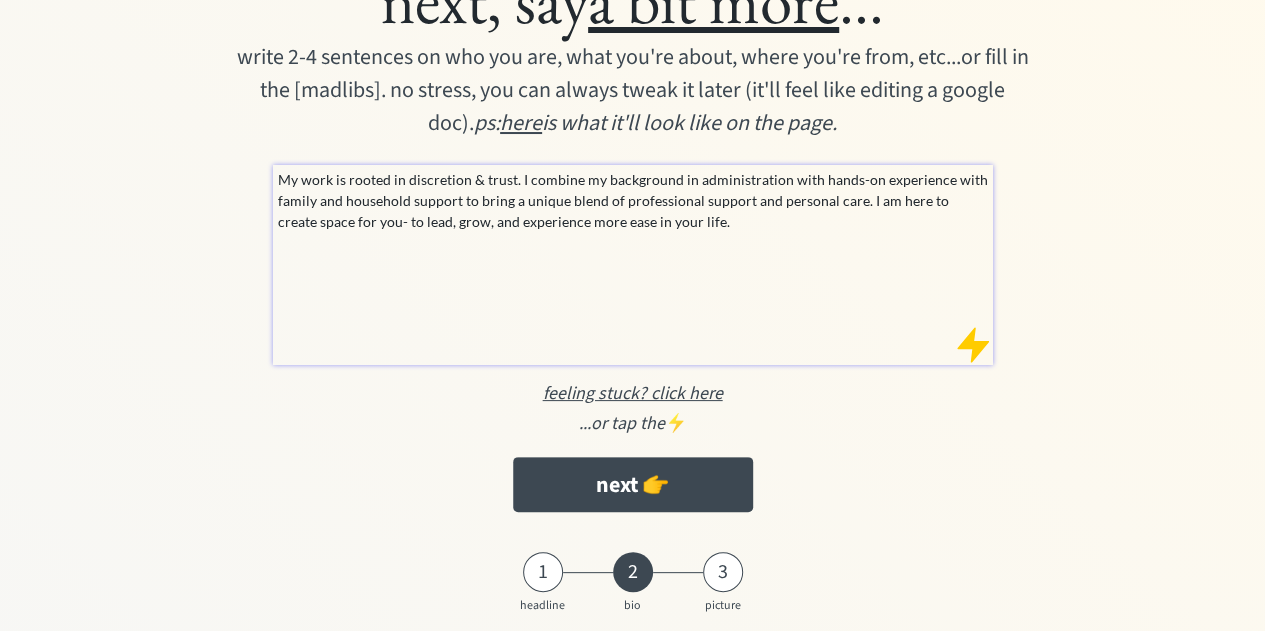 click on "My work is rooted in discretion & trust. I combine my background in administration with hands-on experience with family and household support to bring a unique blend of professional support and personal care. I am here to create space for you- to lead, grow, and experience more ease in your life." at bounding box center [633, 265] 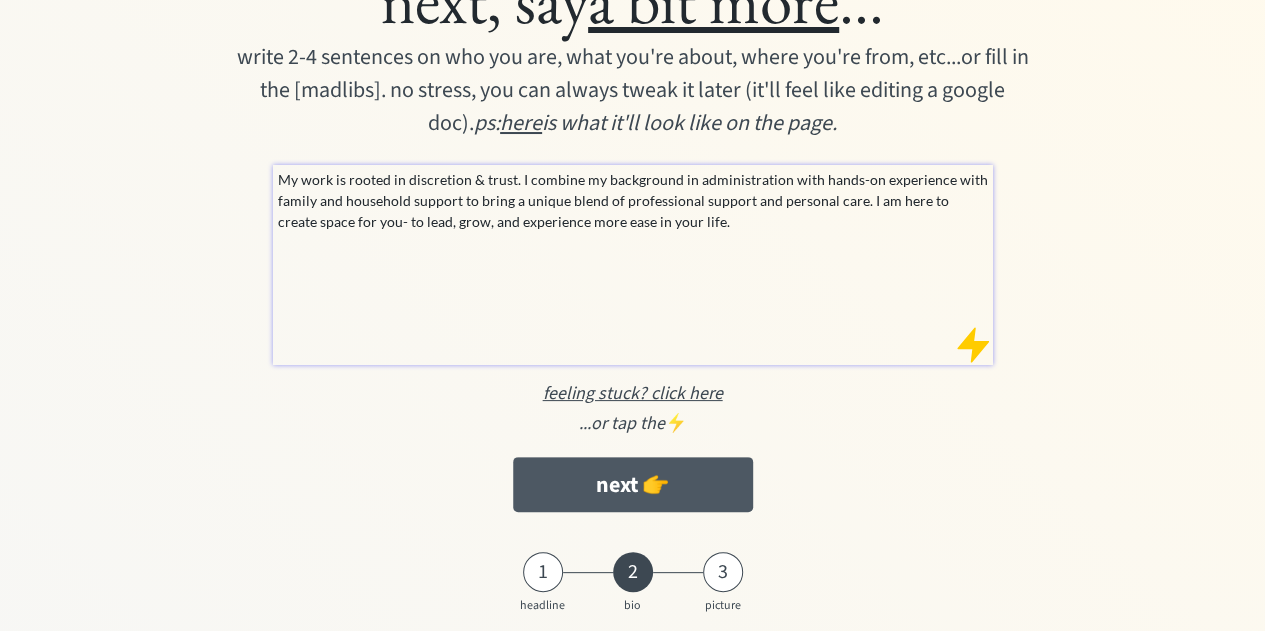 click on "next 👉" at bounding box center (633, 484) 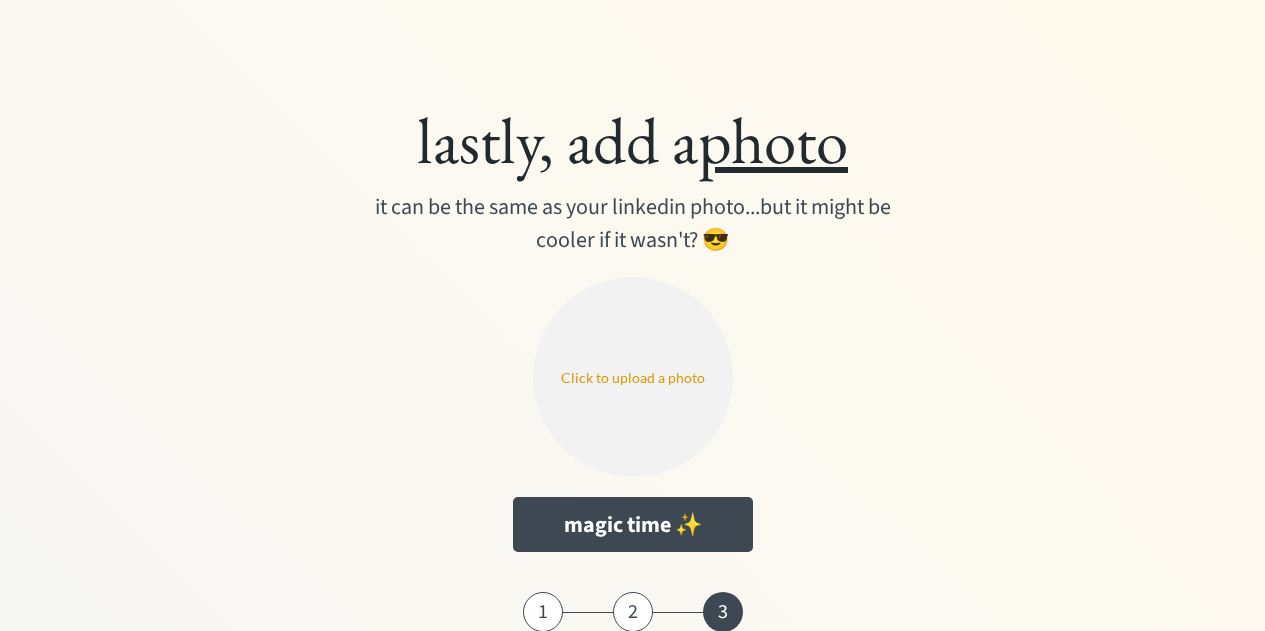 scroll, scrollTop: 0, scrollLeft: 0, axis: both 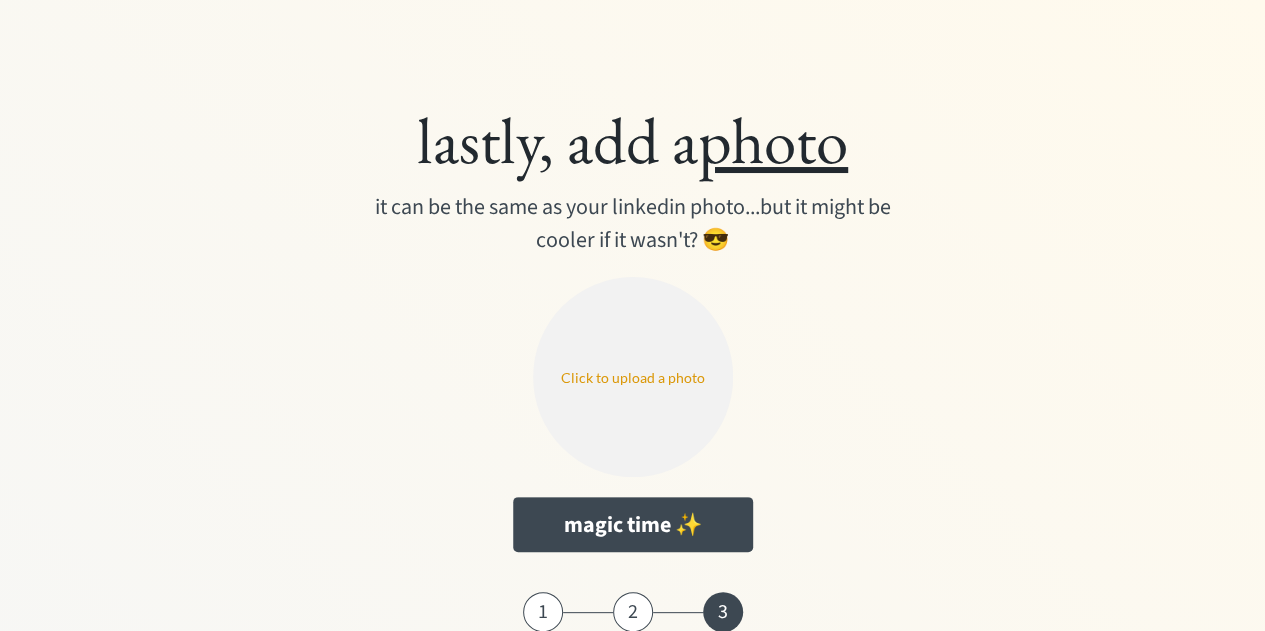 click at bounding box center [633, 377] 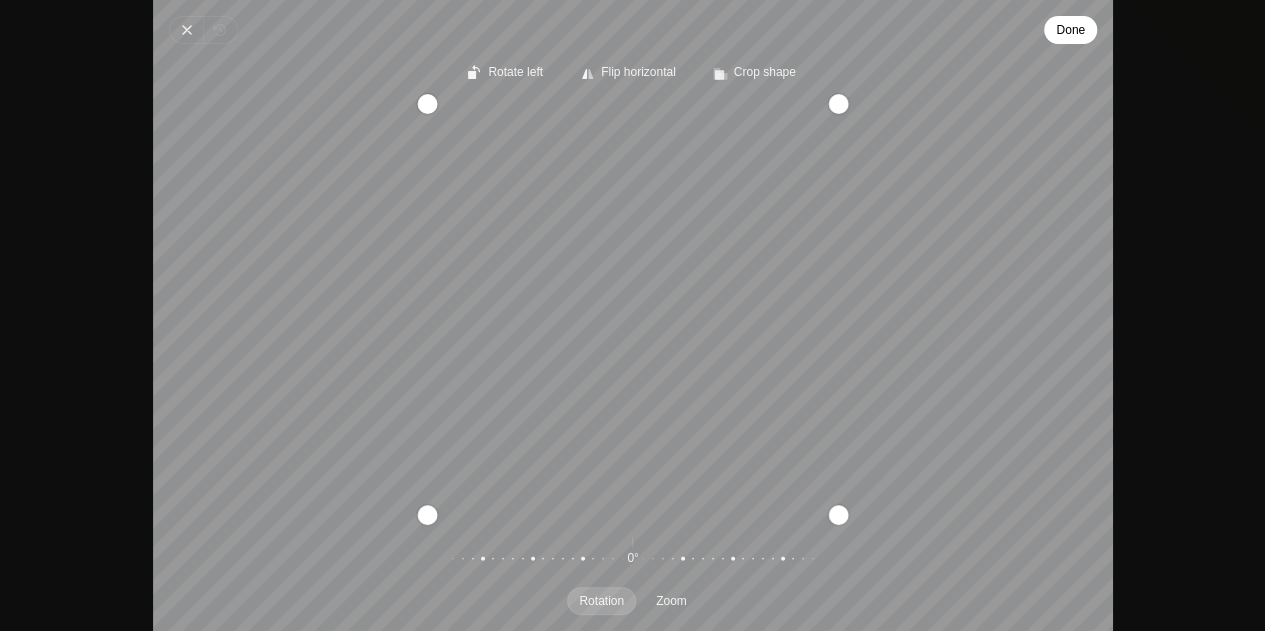 click on "Done" at bounding box center (1070, 30) 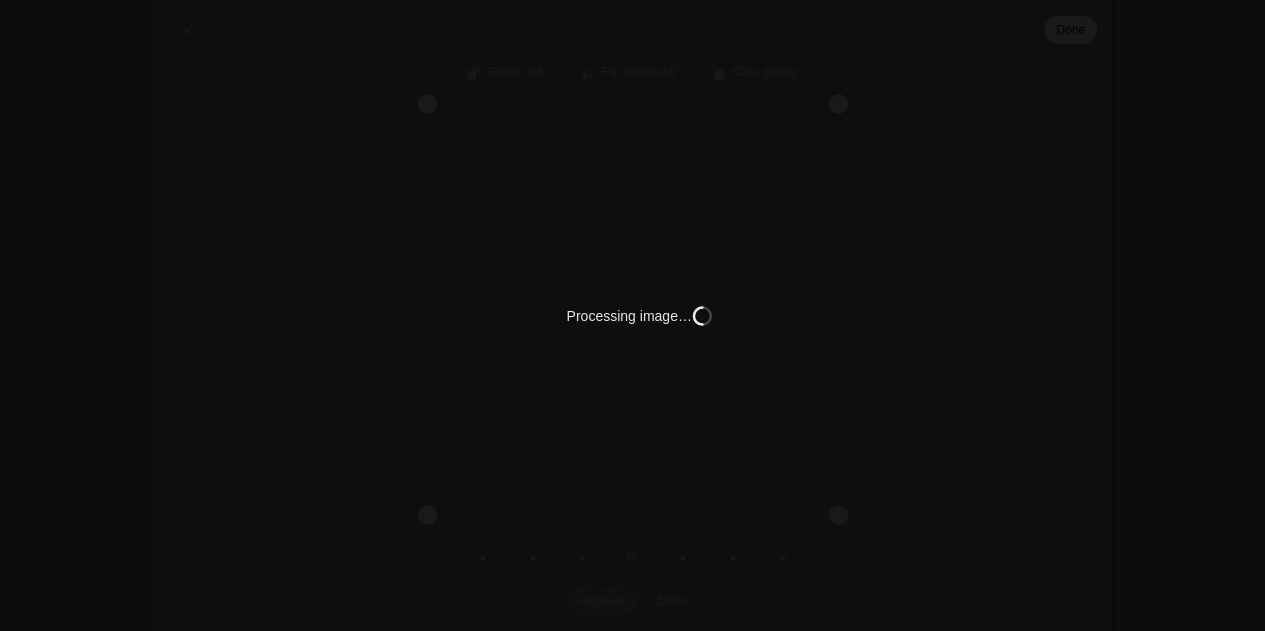 type on "C:\fakepath\133845371265975177.png" 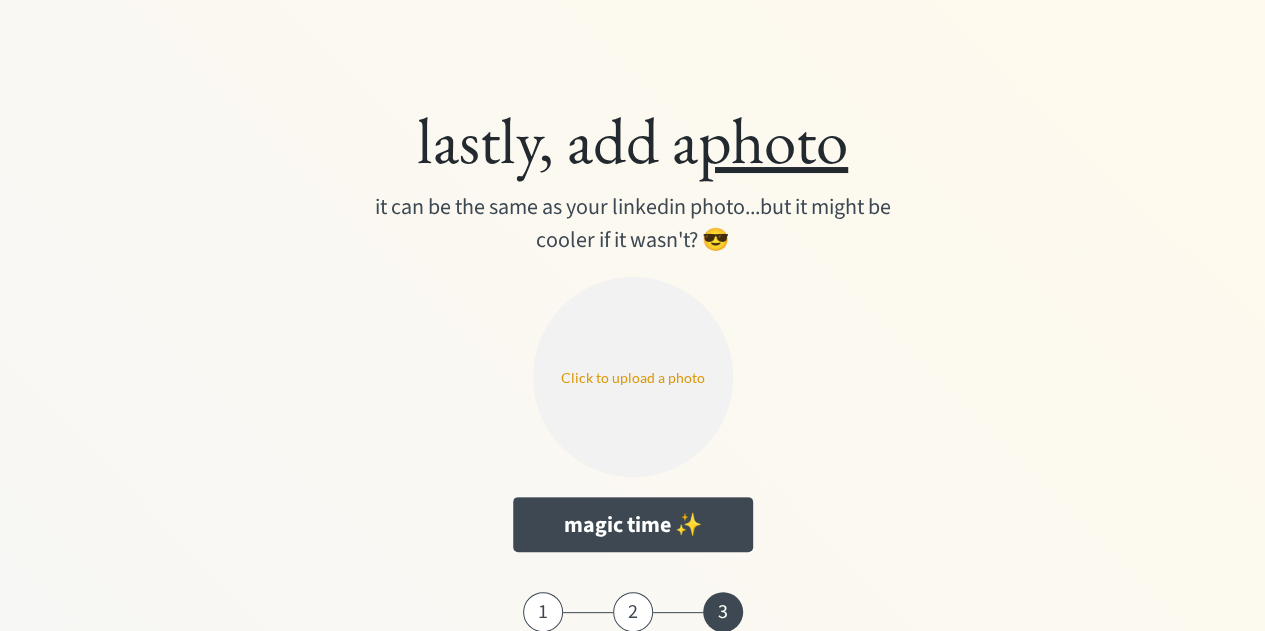 type 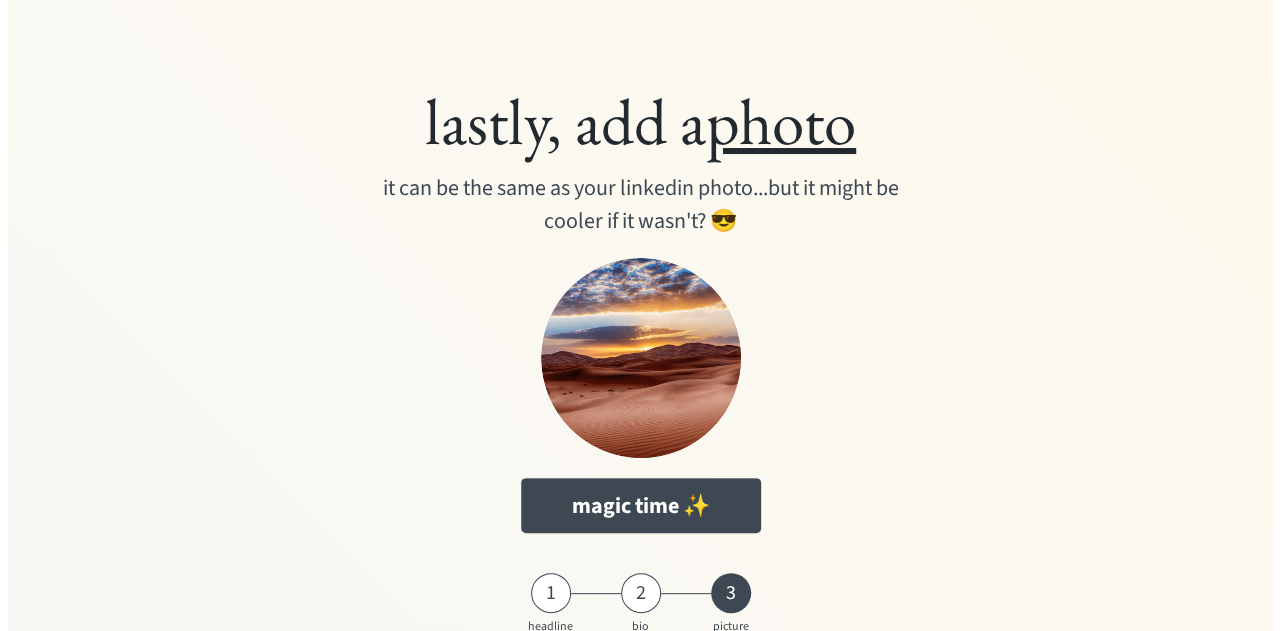 scroll, scrollTop: 0, scrollLeft: 0, axis: both 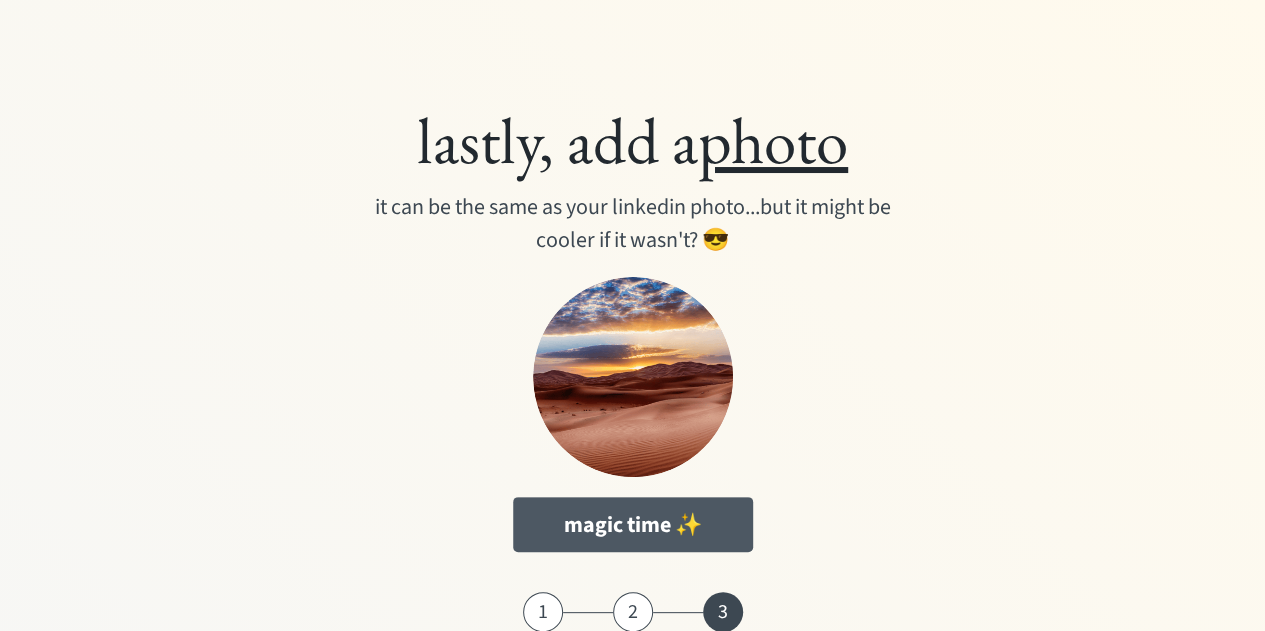 click on "magic time ✨" at bounding box center [633, 524] 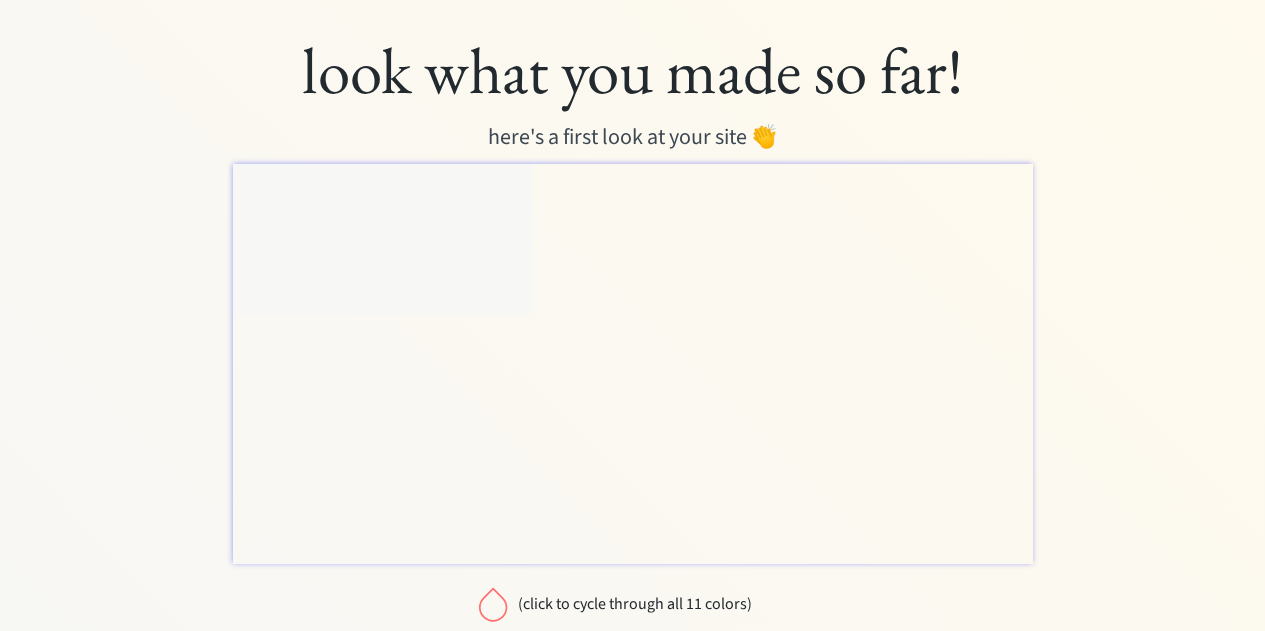 scroll, scrollTop: 0, scrollLeft: 0, axis: both 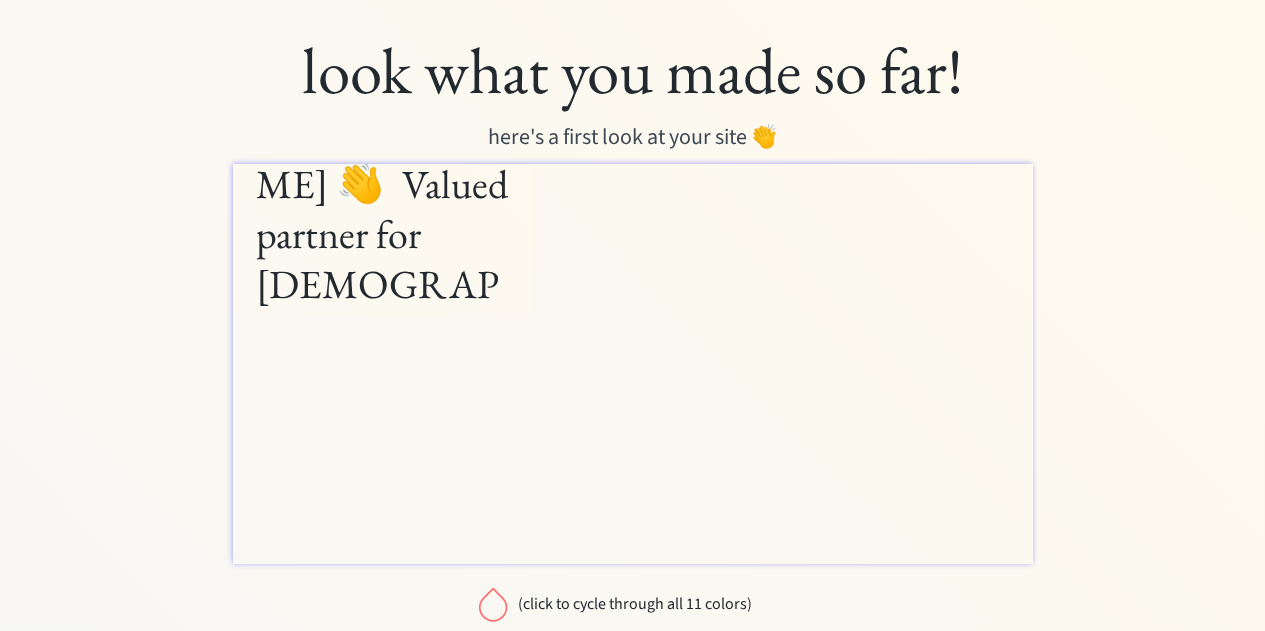 click at bounding box center [493, 604] 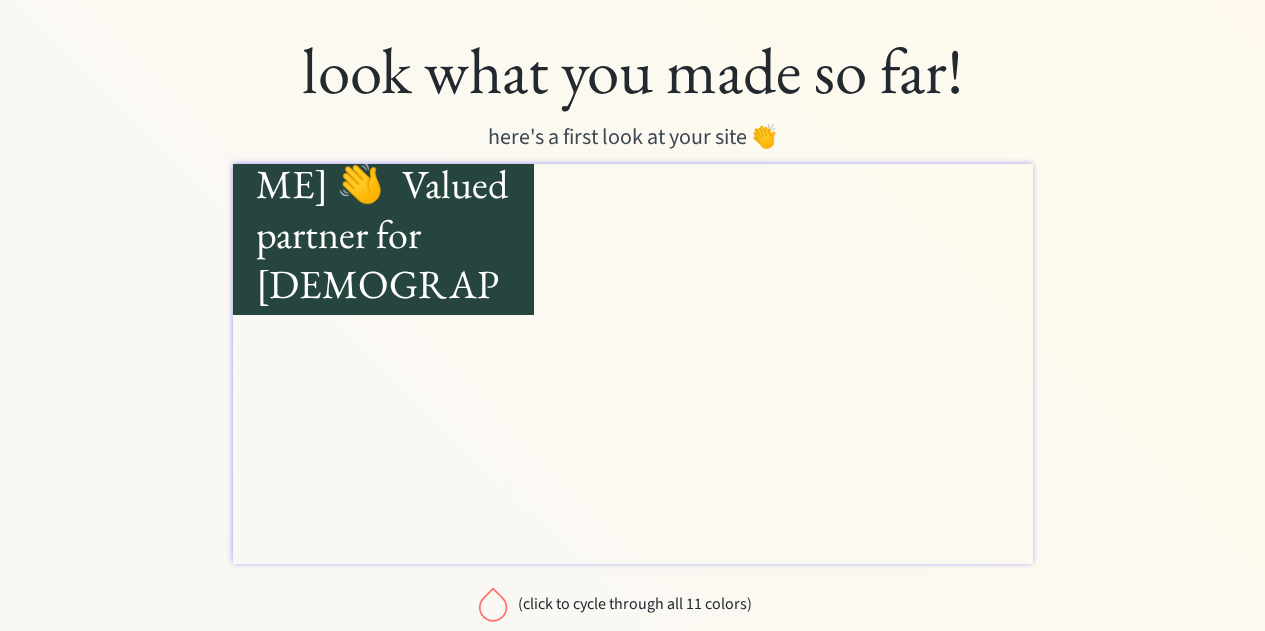 click at bounding box center [493, 604] 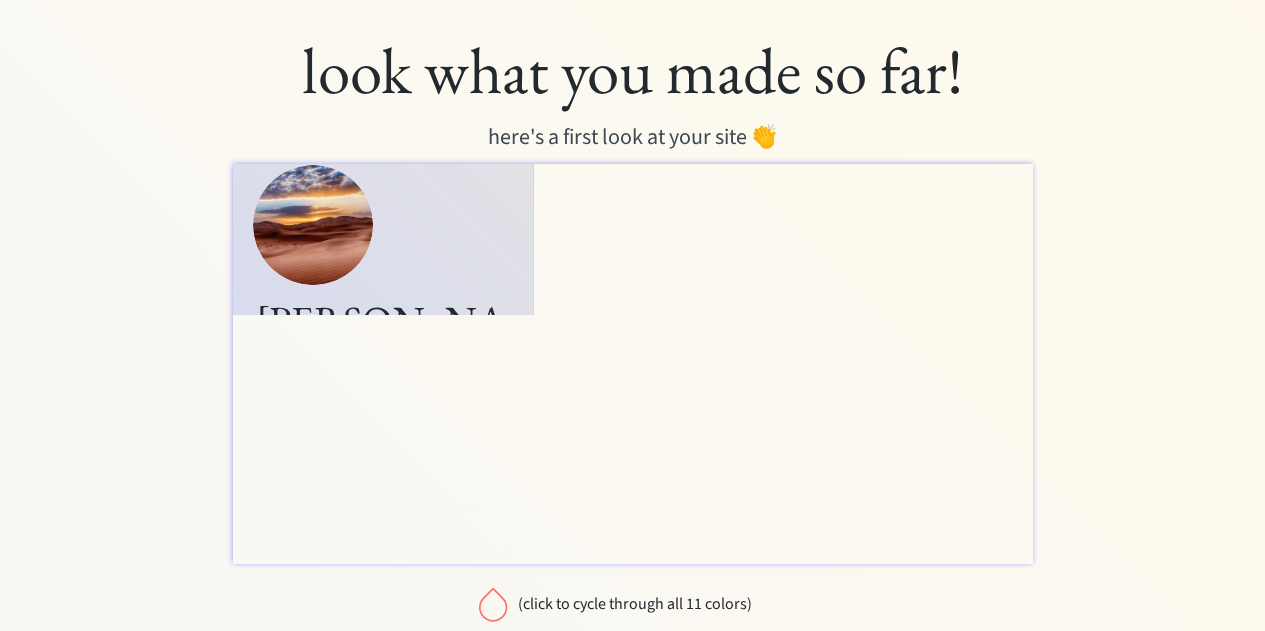 scroll, scrollTop: 0, scrollLeft: 15, axis: horizontal 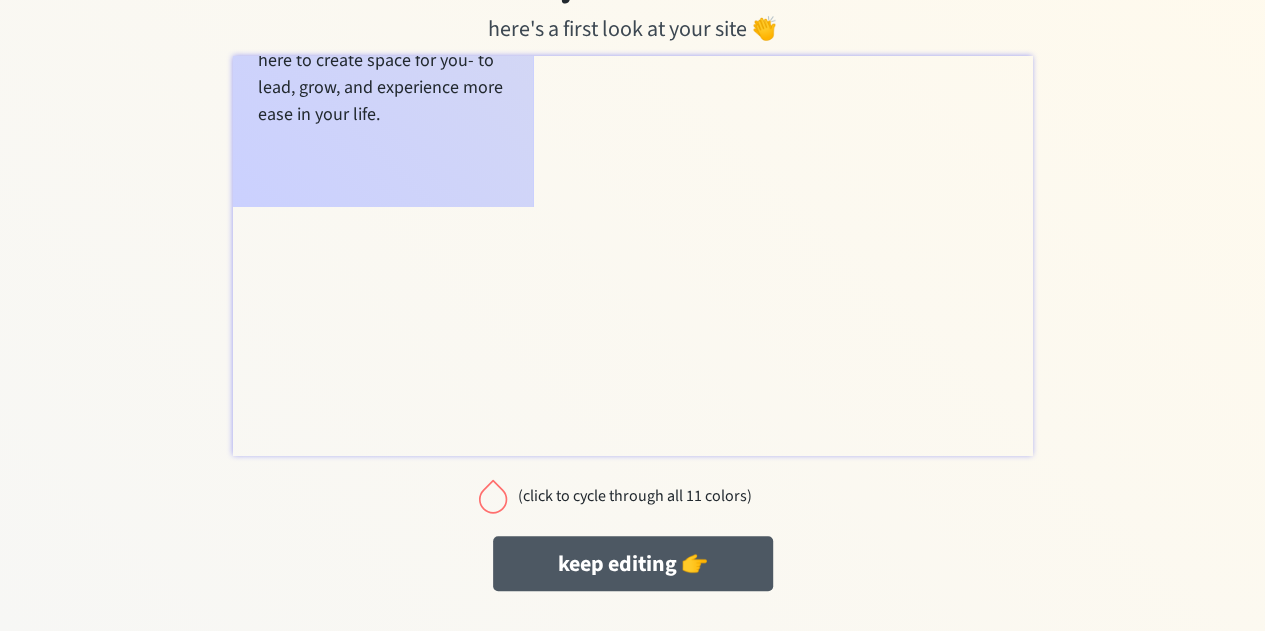 click on "keep editing 👉" at bounding box center [633, 563] 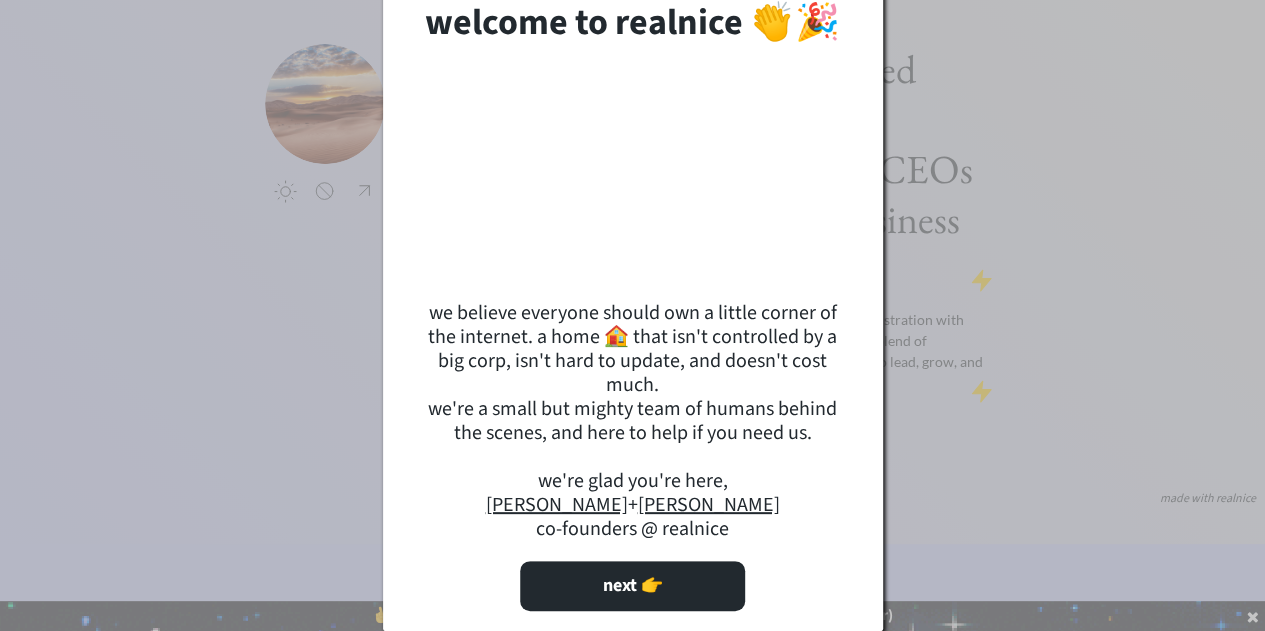 scroll, scrollTop: 110, scrollLeft: 0, axis: vertical 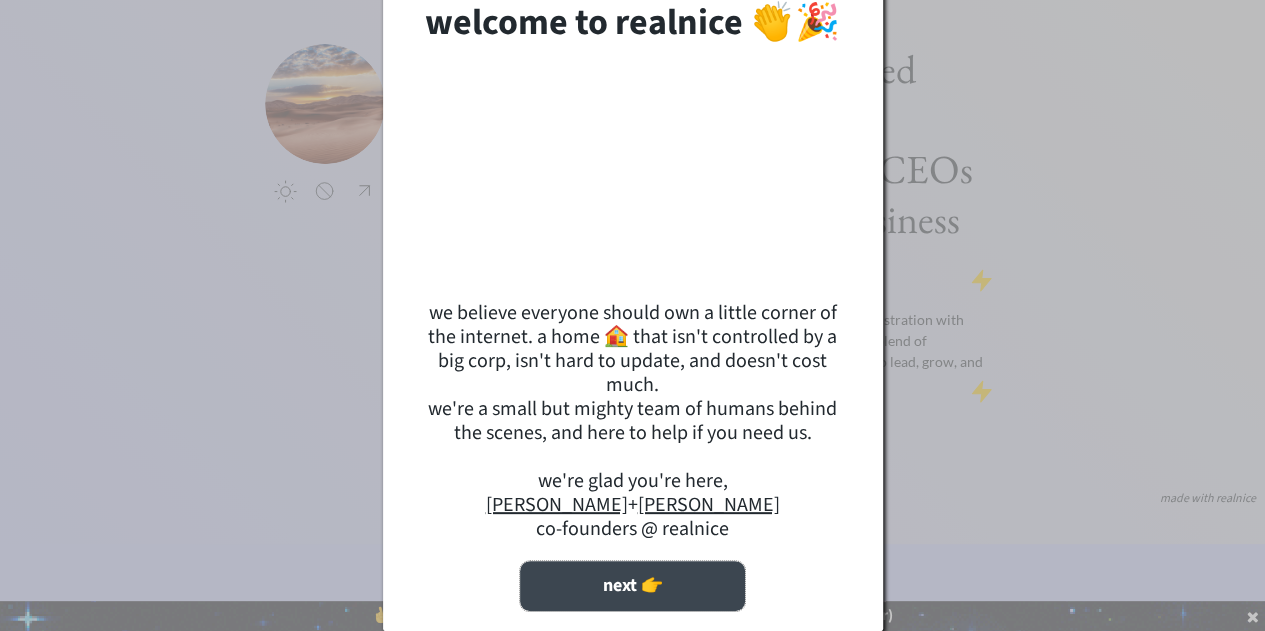 click on "next 👉" at bounding box center [632, 586] 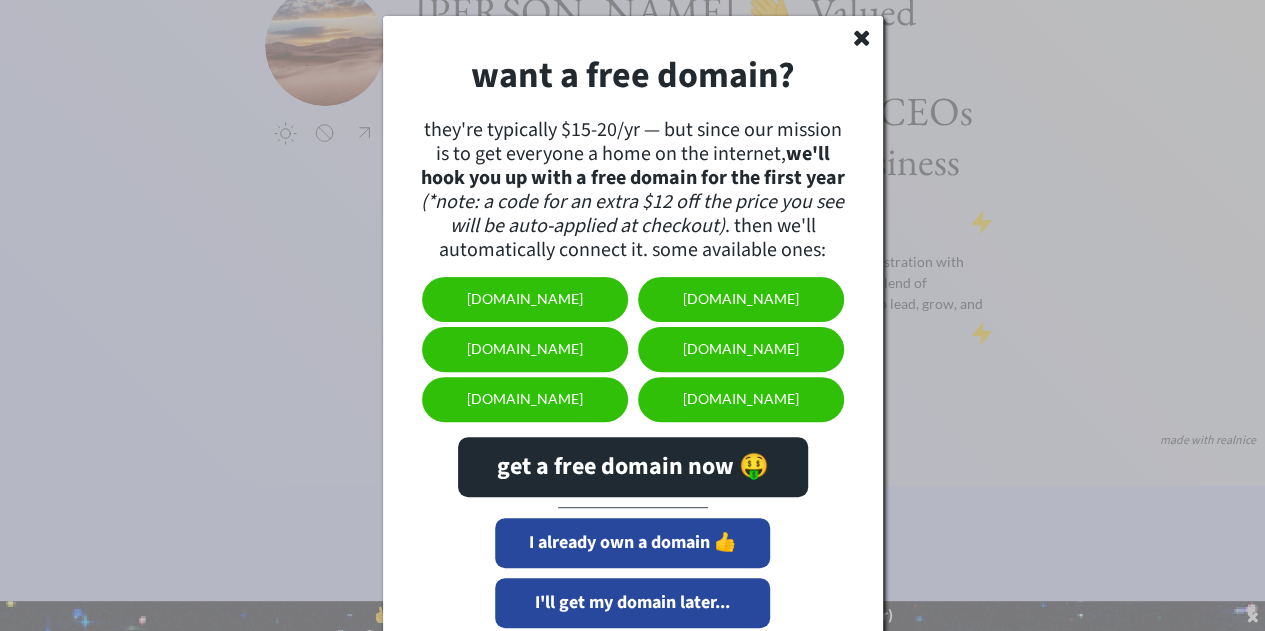 scroll, scrollTop: 161, scrollLeft: 0, axis: vertical 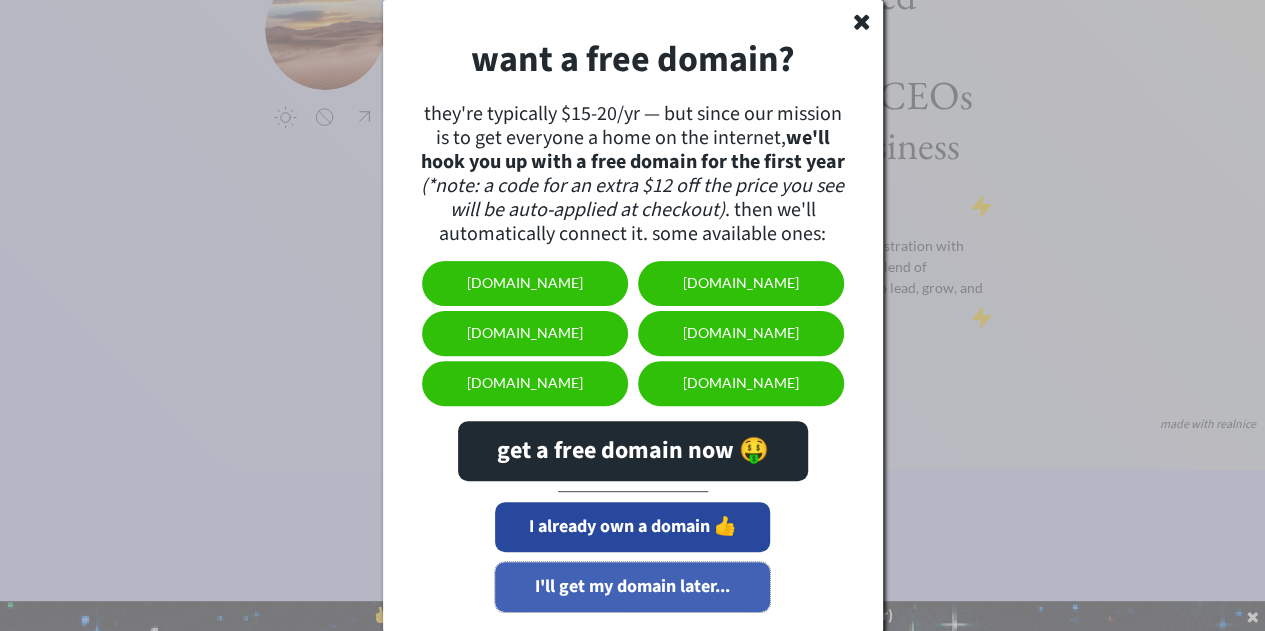 click on "I'll get my domain later..." at bounding box center [632, 587] 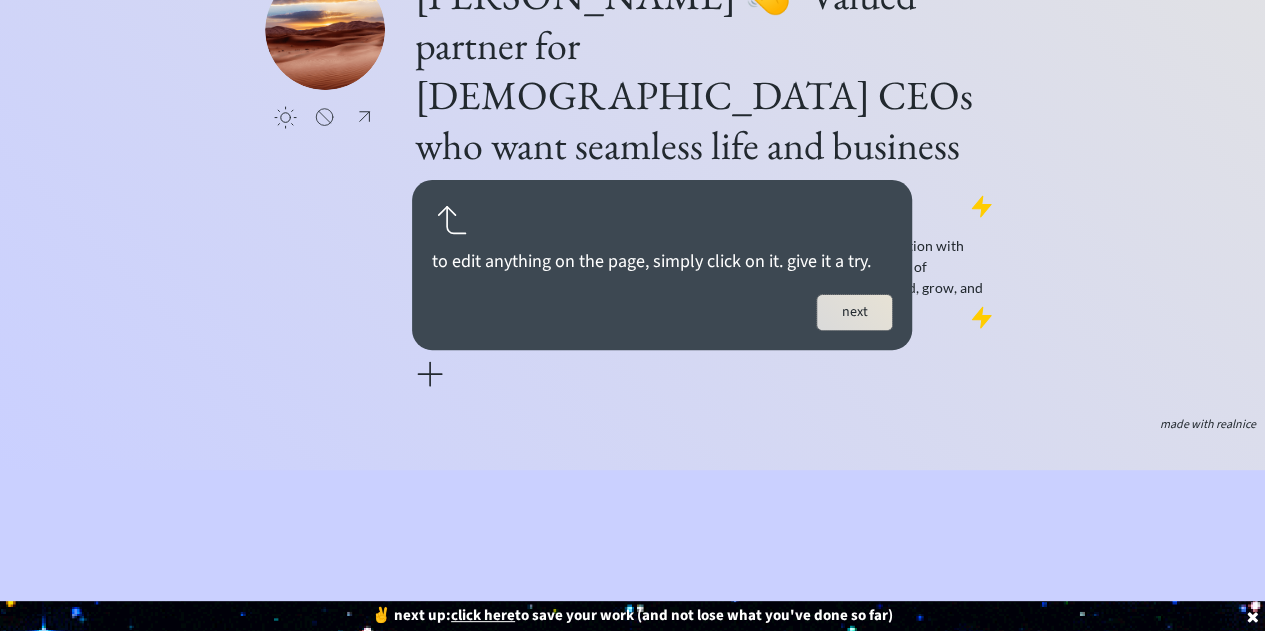 click on "next" at bounding box center (854, 312) 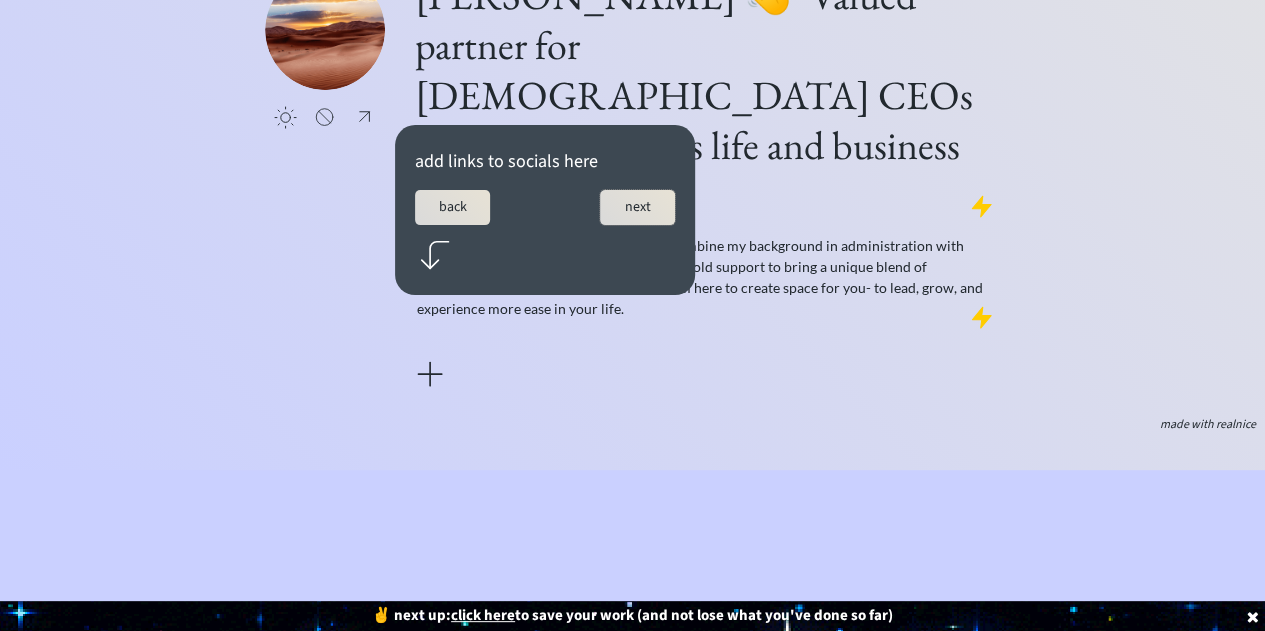 click on "next" at bounding box center [637, 207] 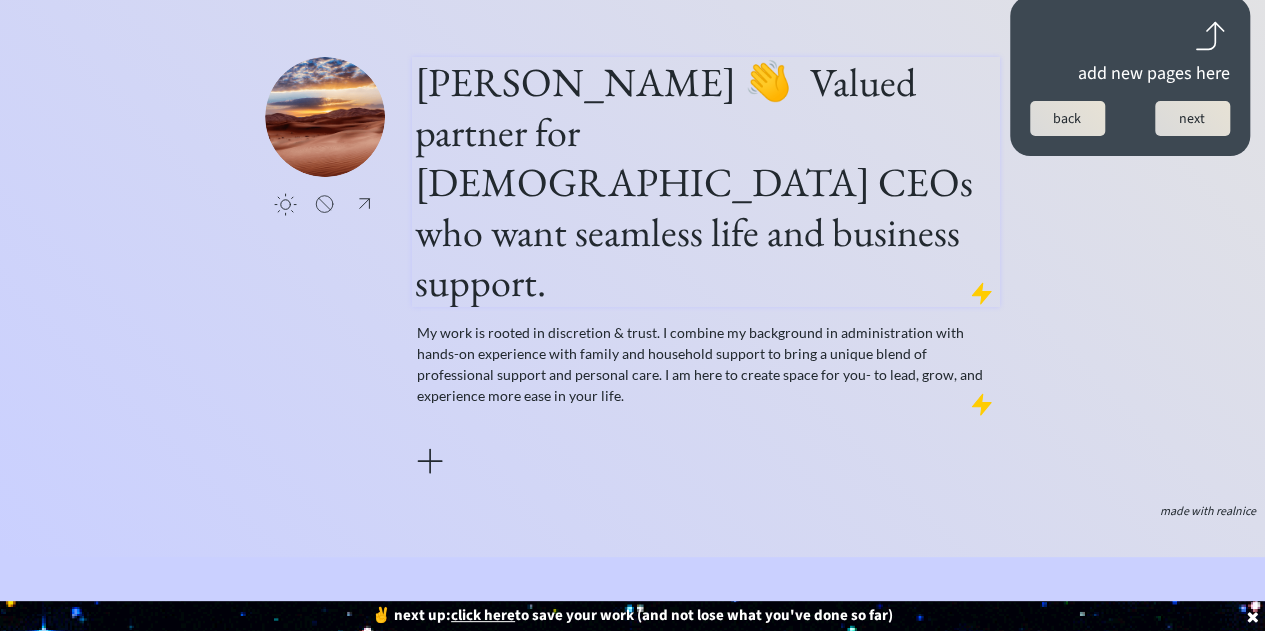 scroll, scrollTop: 0, scrollLeft: 0, axis: both 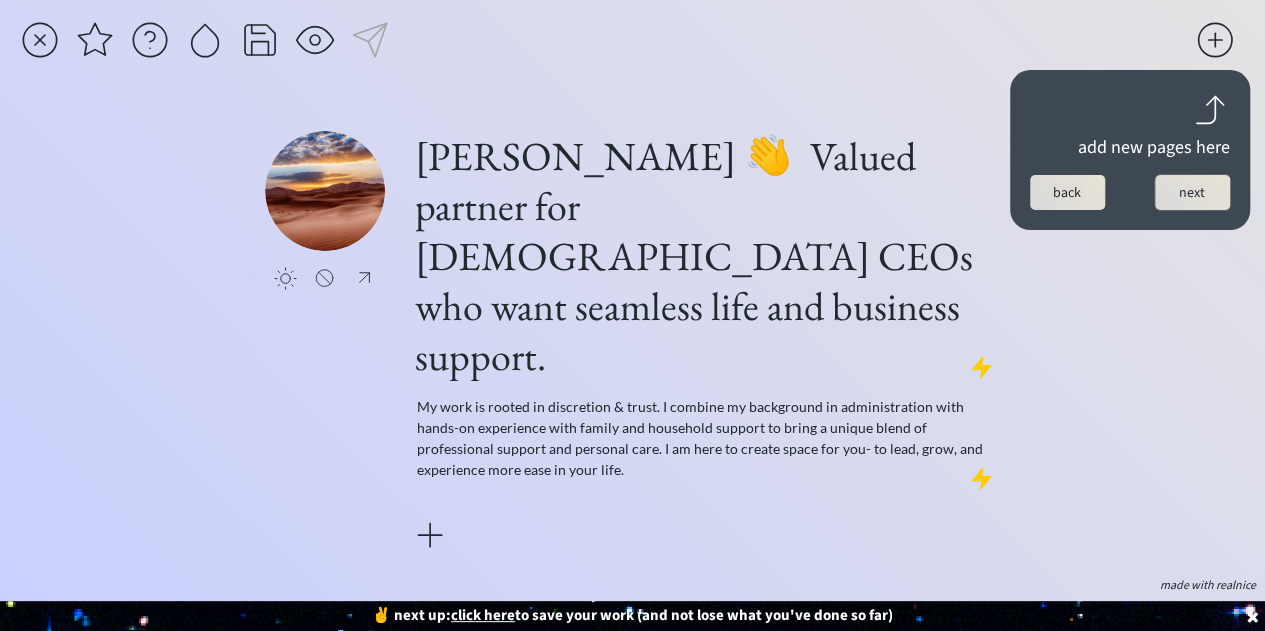click on "next" at bounding box center (1192, 192) 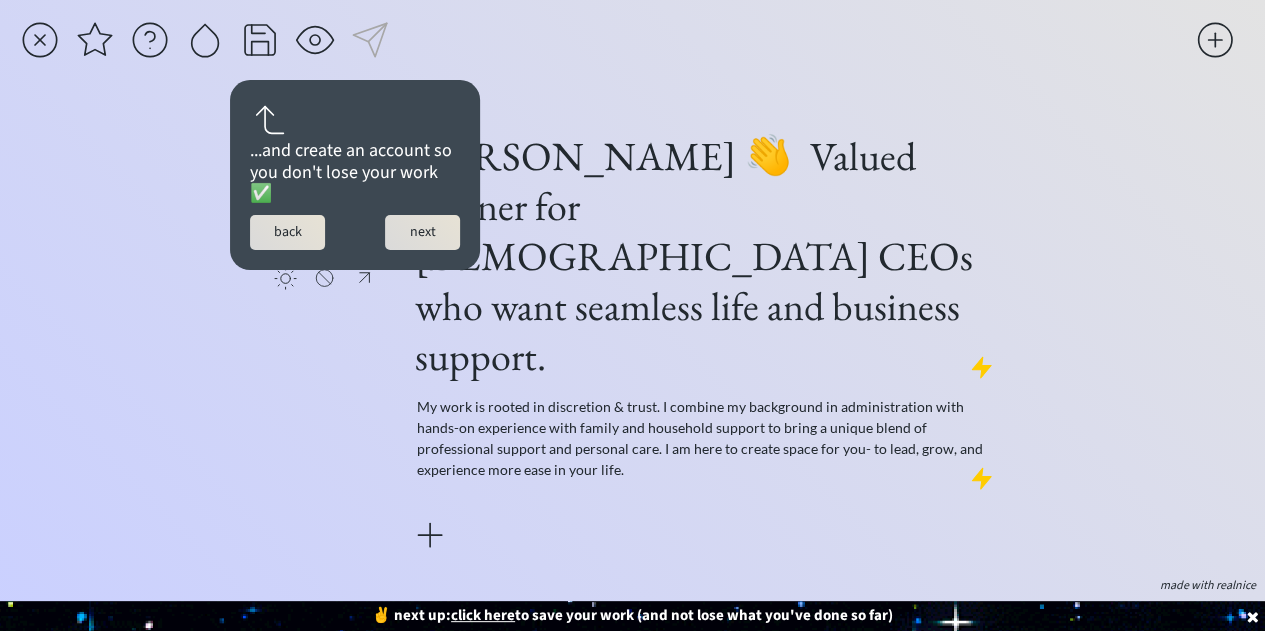 click on "next" at bounding box center [422, 232] 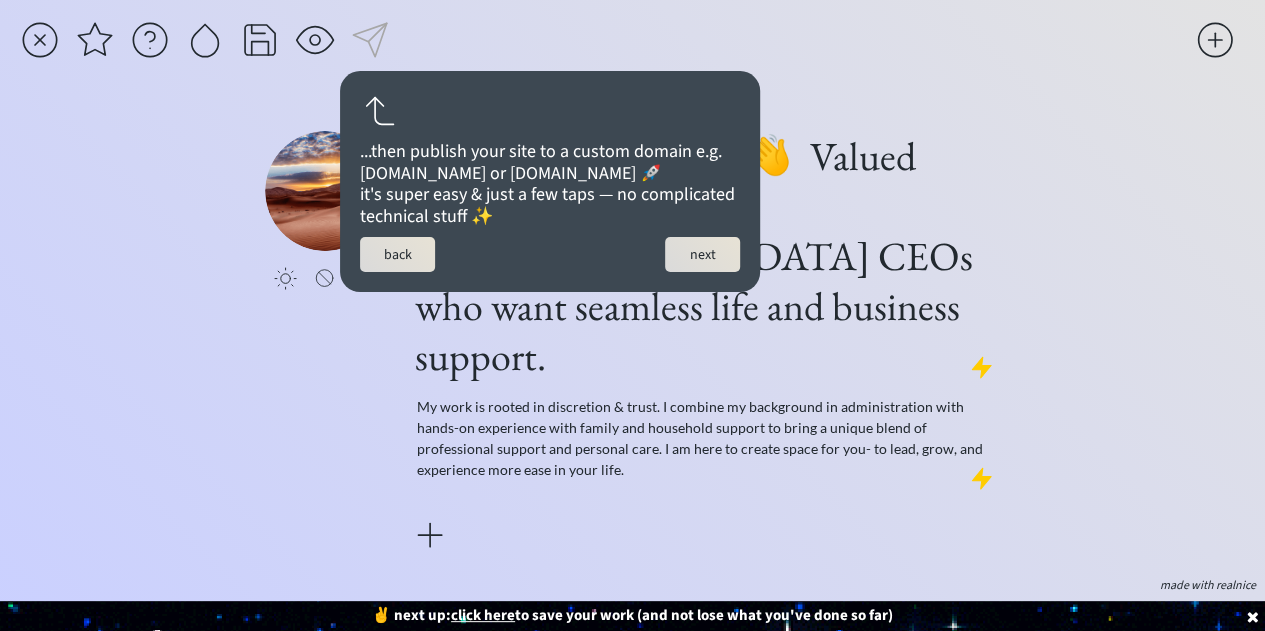 click on "next" at bounding box center [702, 254] 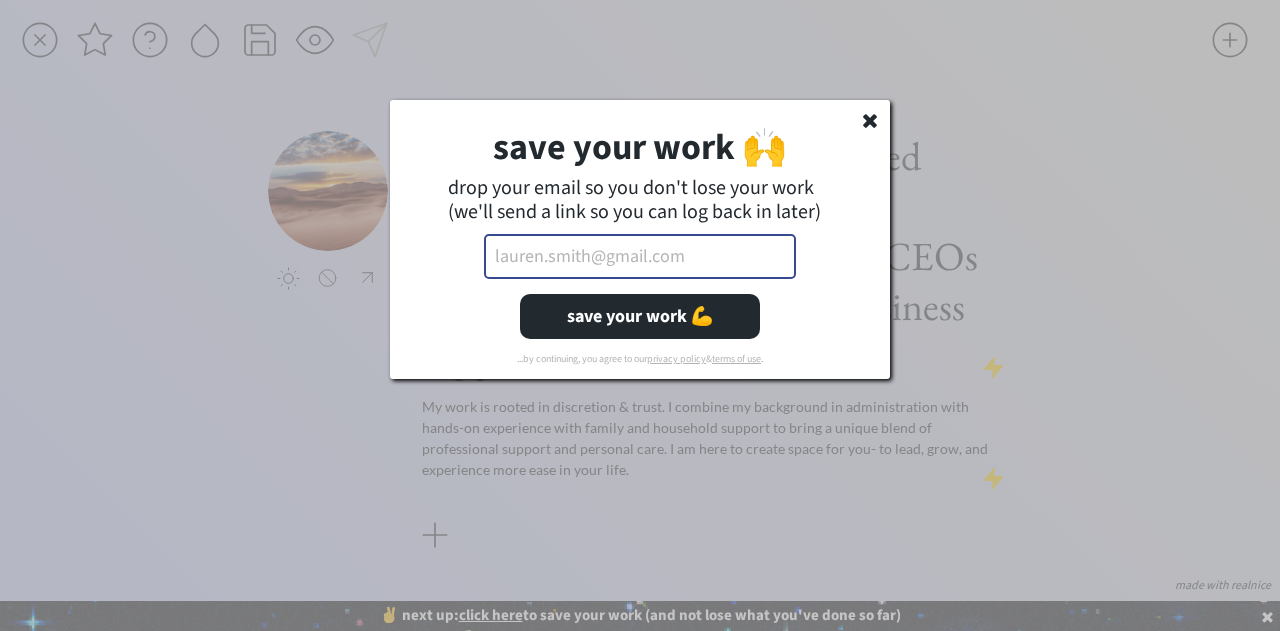 click at bounding box center (640, 256) 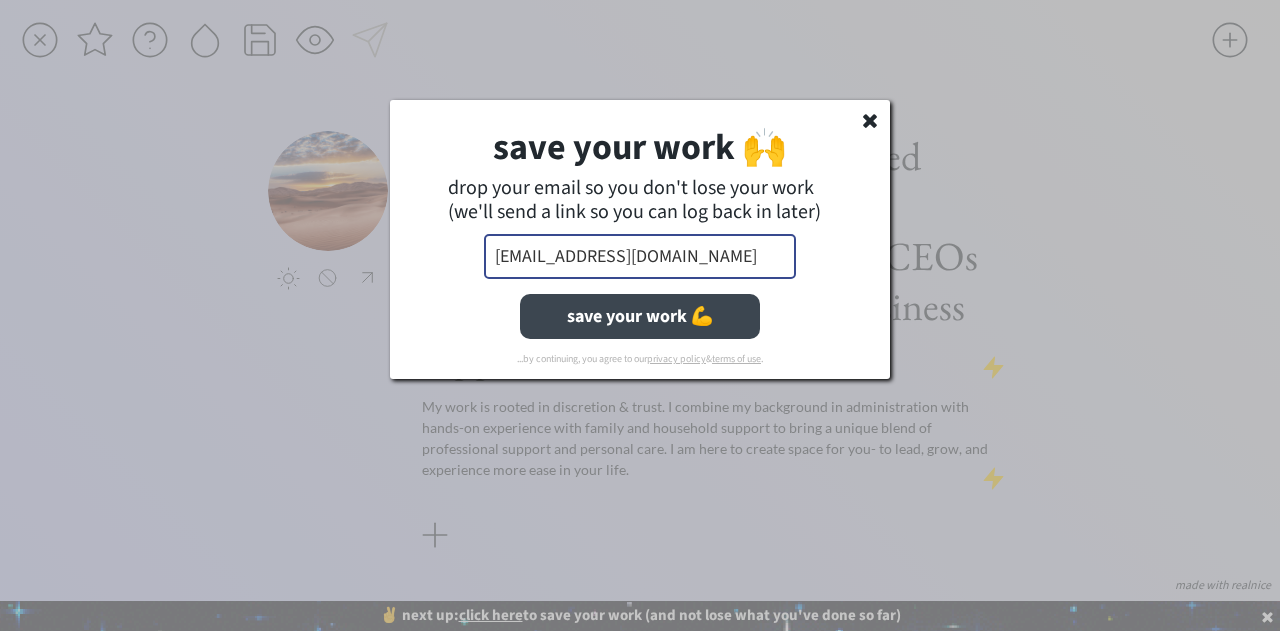 type on "[EMAIL_ADDRESS][DOMAIN_NAME]" 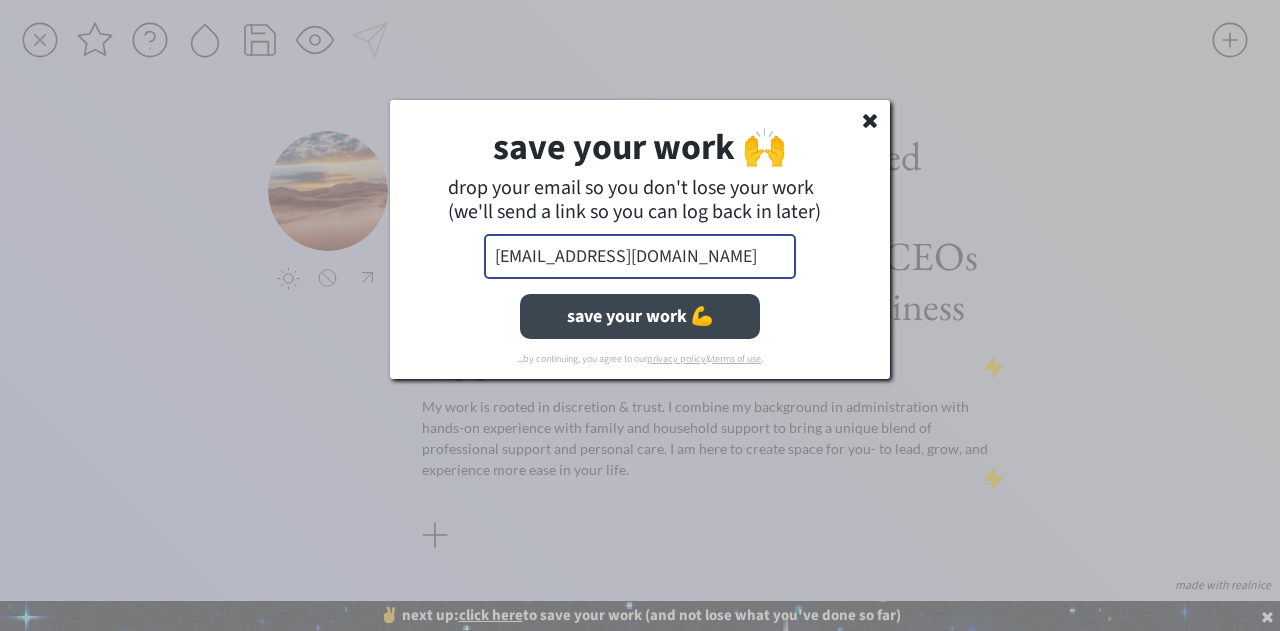 click on "save your work 💪" at bounding box center (640, 316) 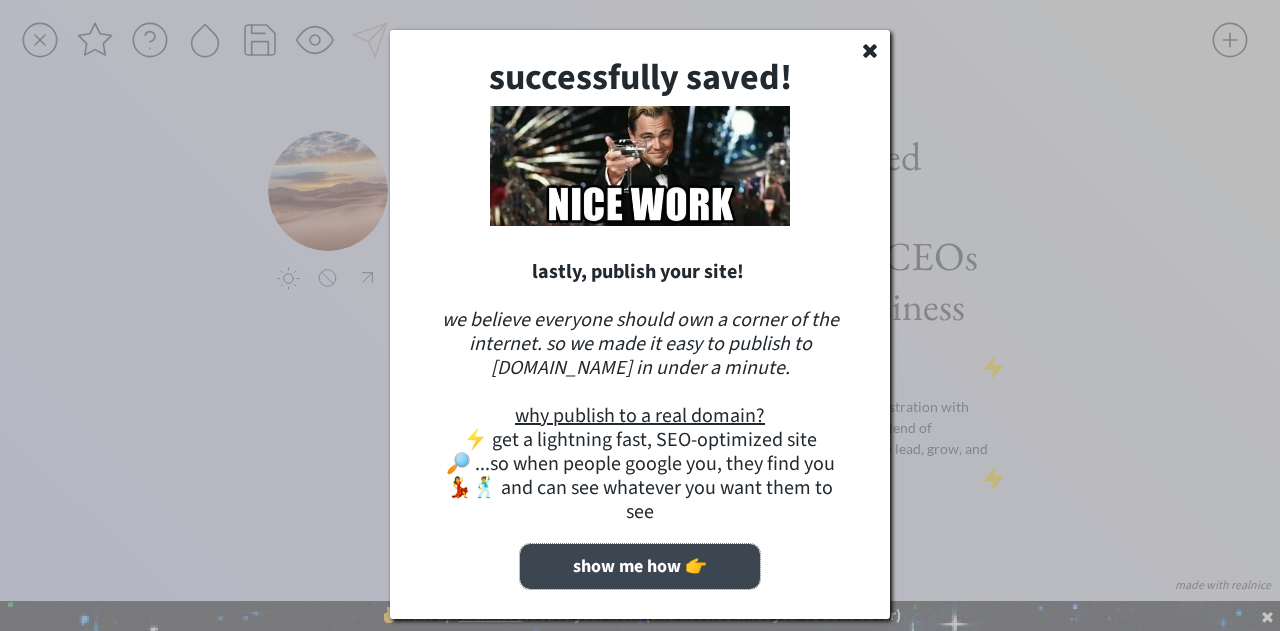 click on "show me how 👉" at bounding box center (640, 566) 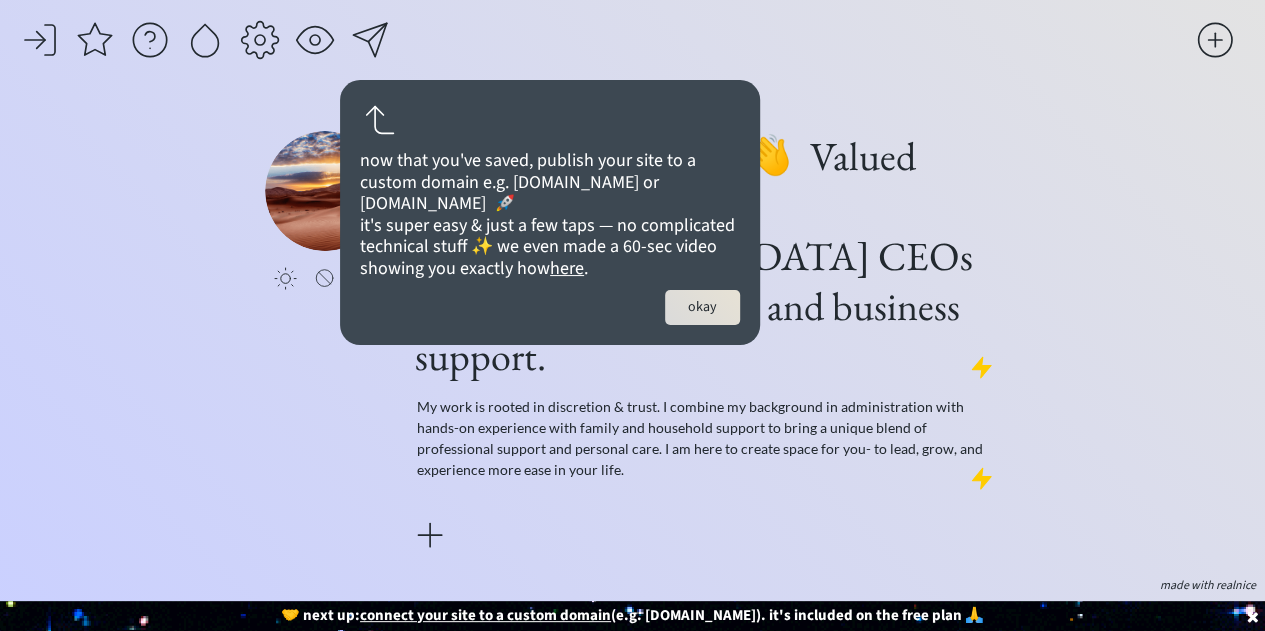 click on "okay" at bounding box center [702, 307] 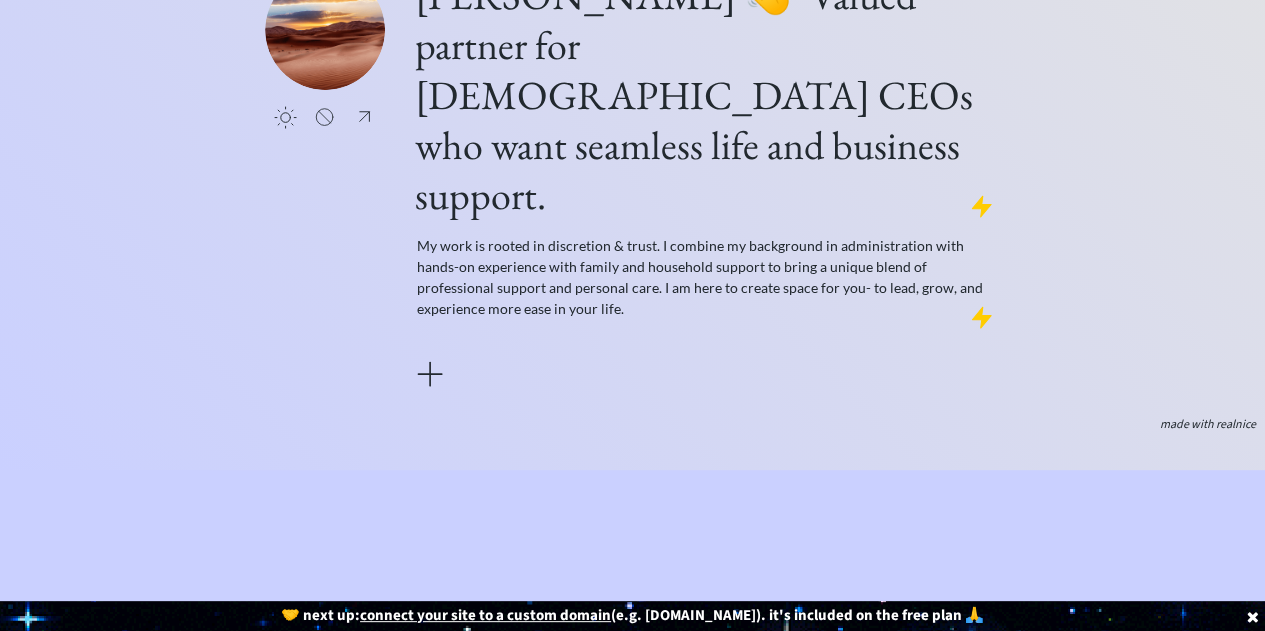 scroll, scrollTop: 0, scrollLeft: 0, axis: both 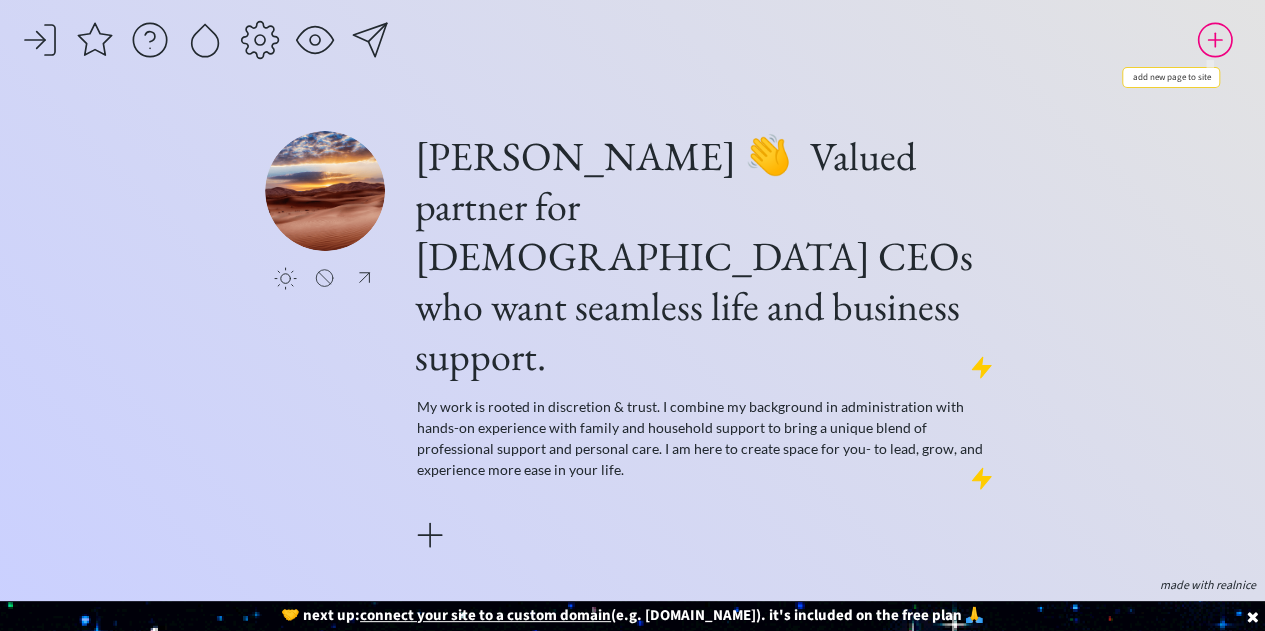 click at bounding box center [1215, 40] 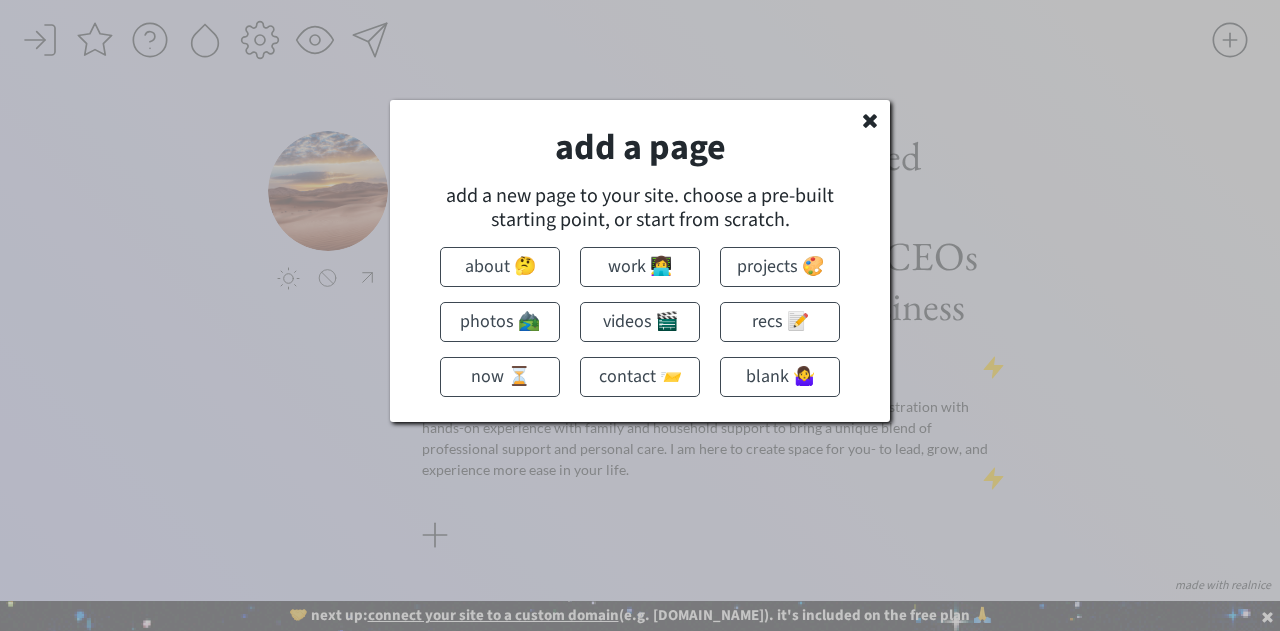 click on "contact 📨" at bounding box center (640, 377) 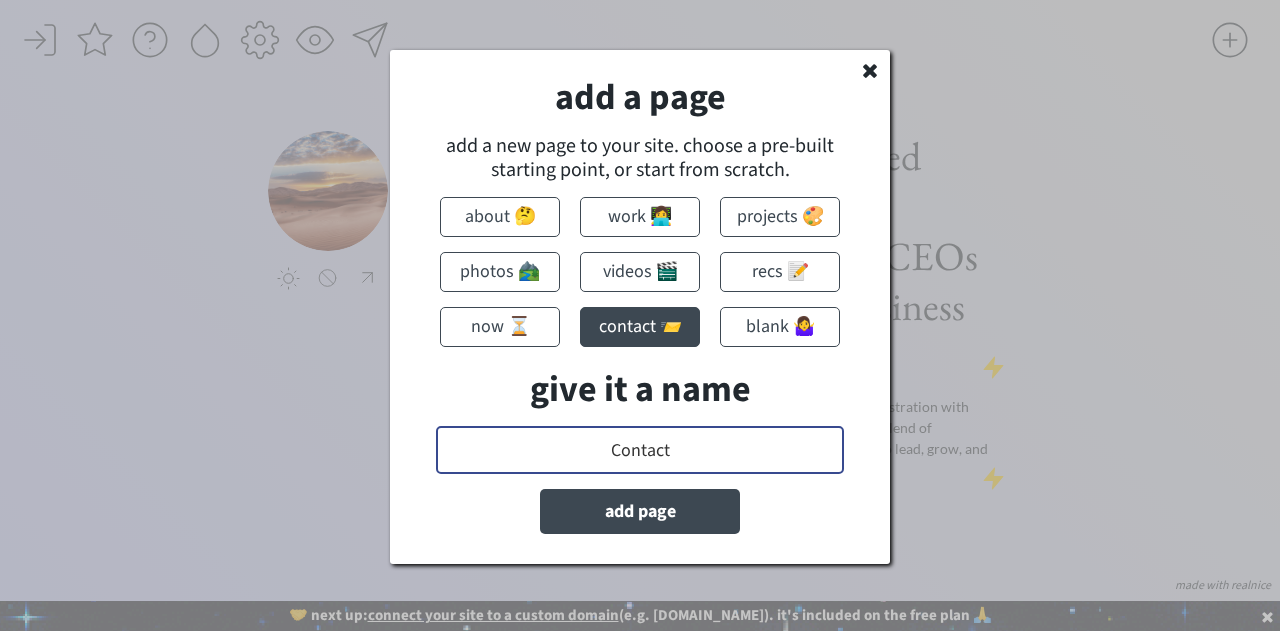 click at bounding box center [640, 450] 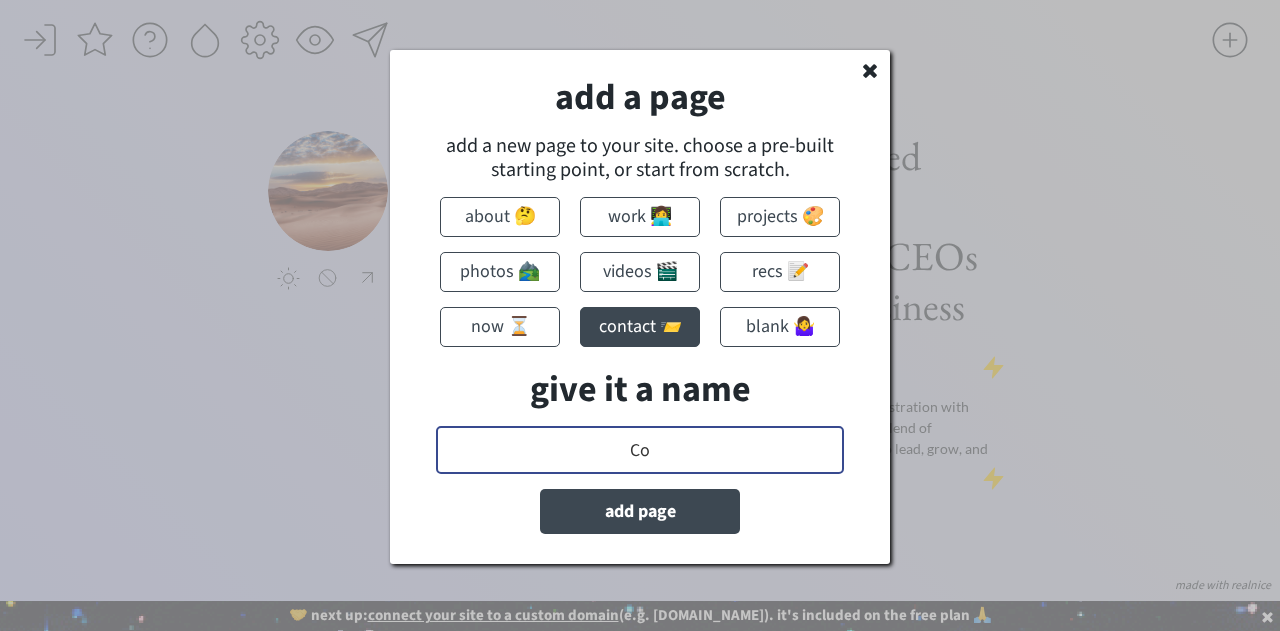 type on "C" 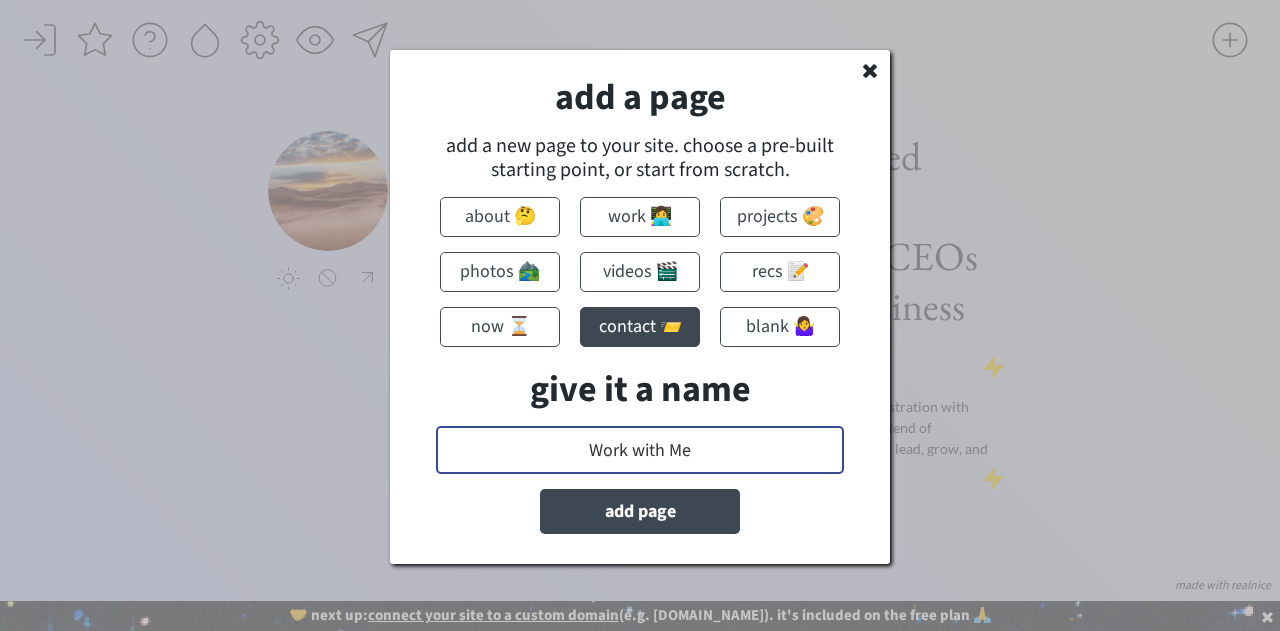 click at bounding box center [640, 450] 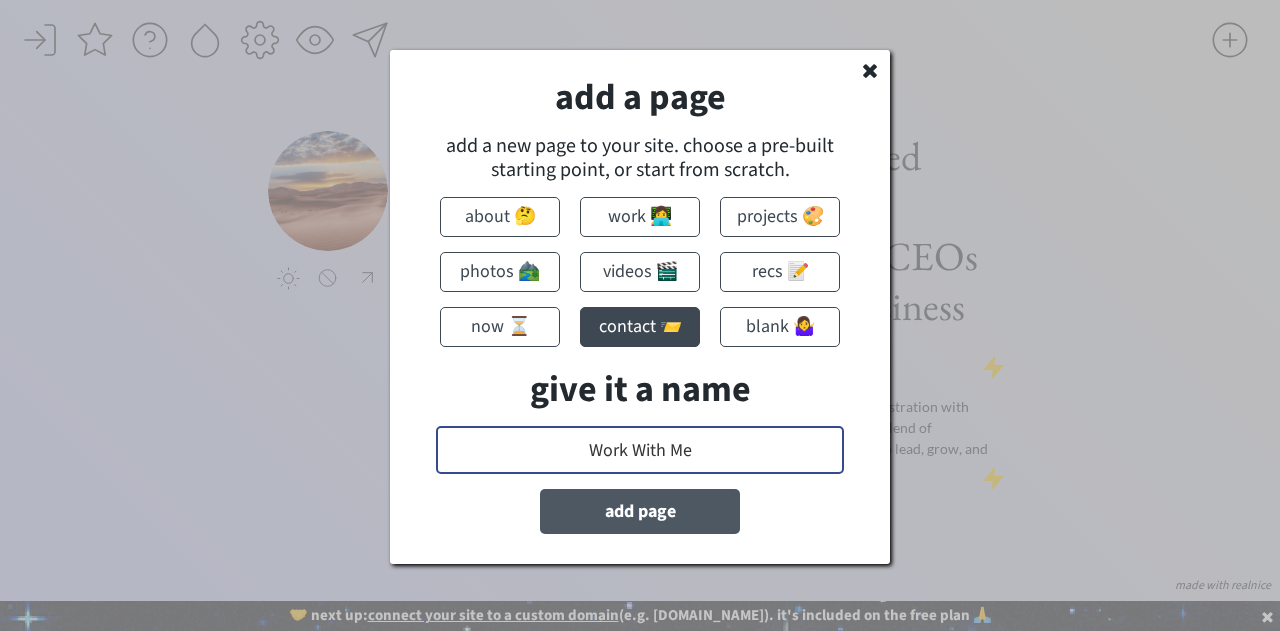 click on "add page" at bounding box center [640, 511] 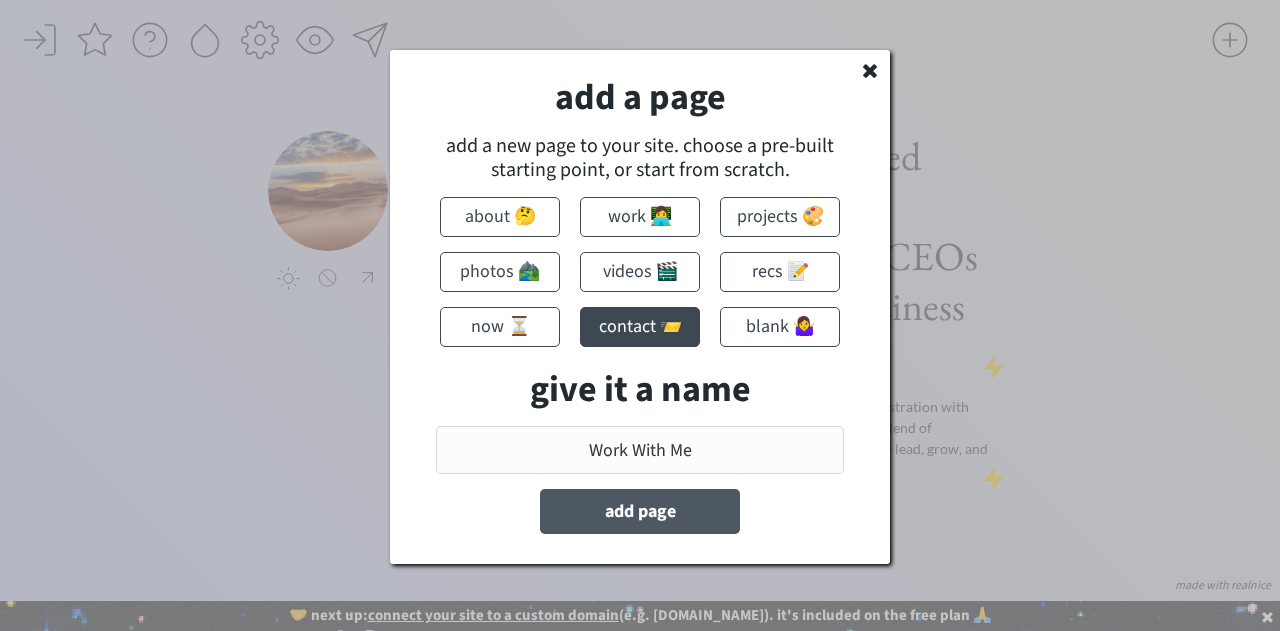 type on "Contact" 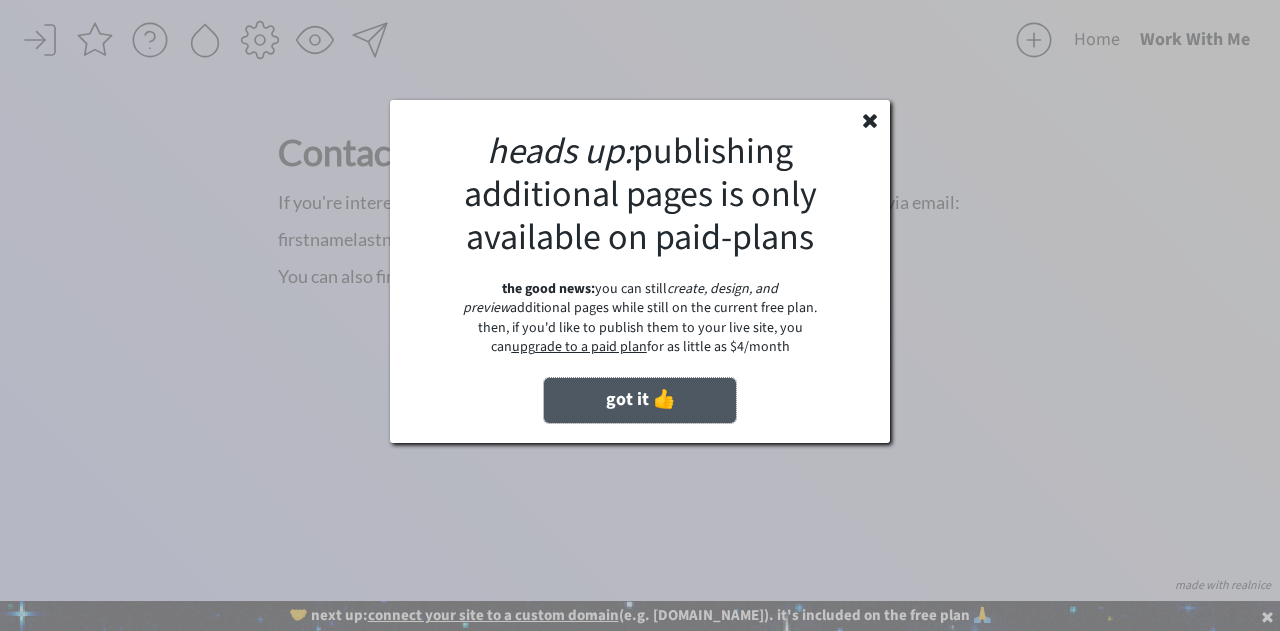 click on "got it 👍" at bounding box center [640, 400] 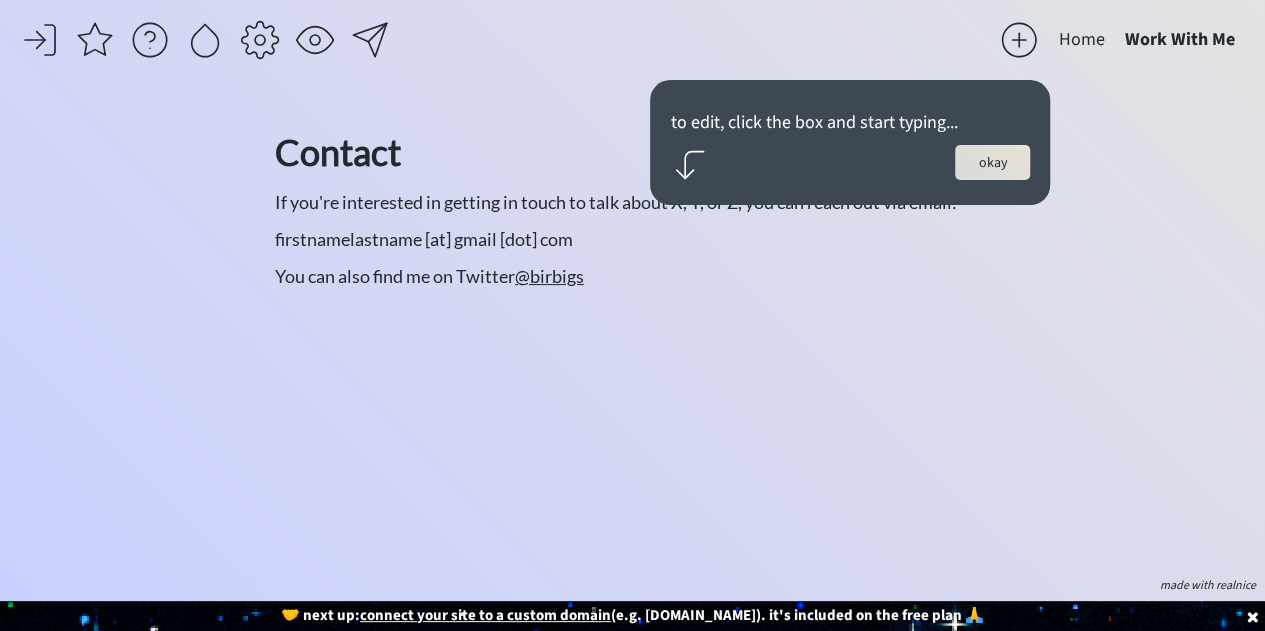 click on "okay" at bounding box center (992, 162) 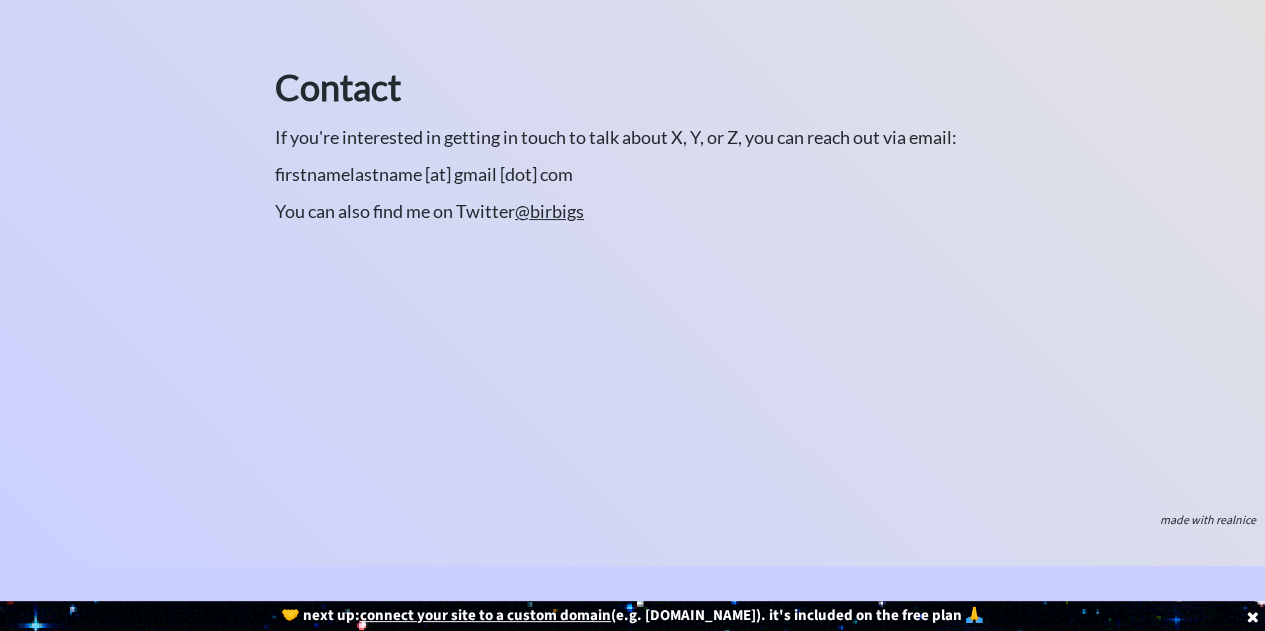 scroll, scrollTop: 0, scrollLeft: 0, axis: both 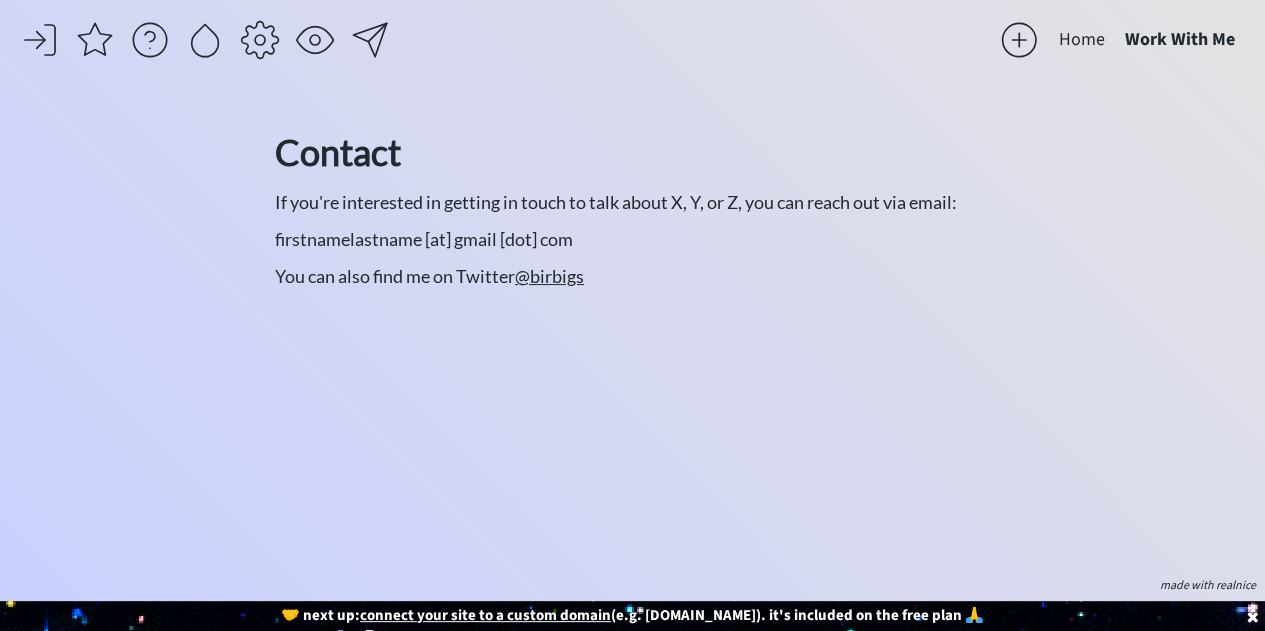 click on "Home" at bounding box center [1082, 40] 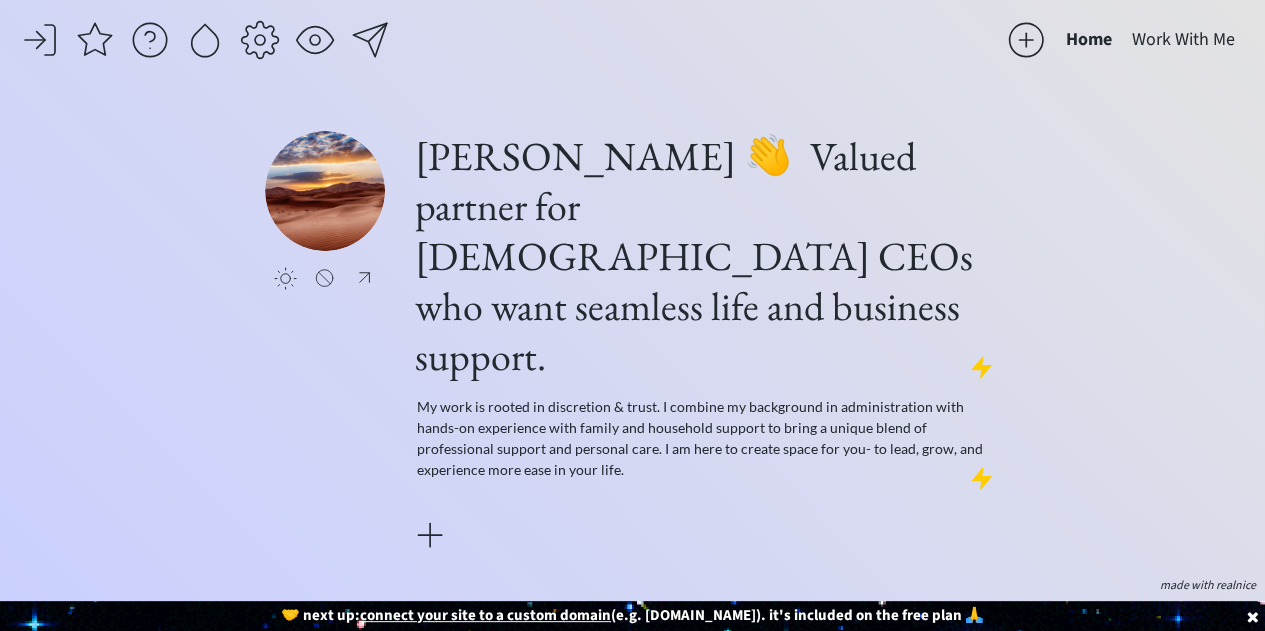 click on "Home" at bounding box center (1089, 40) 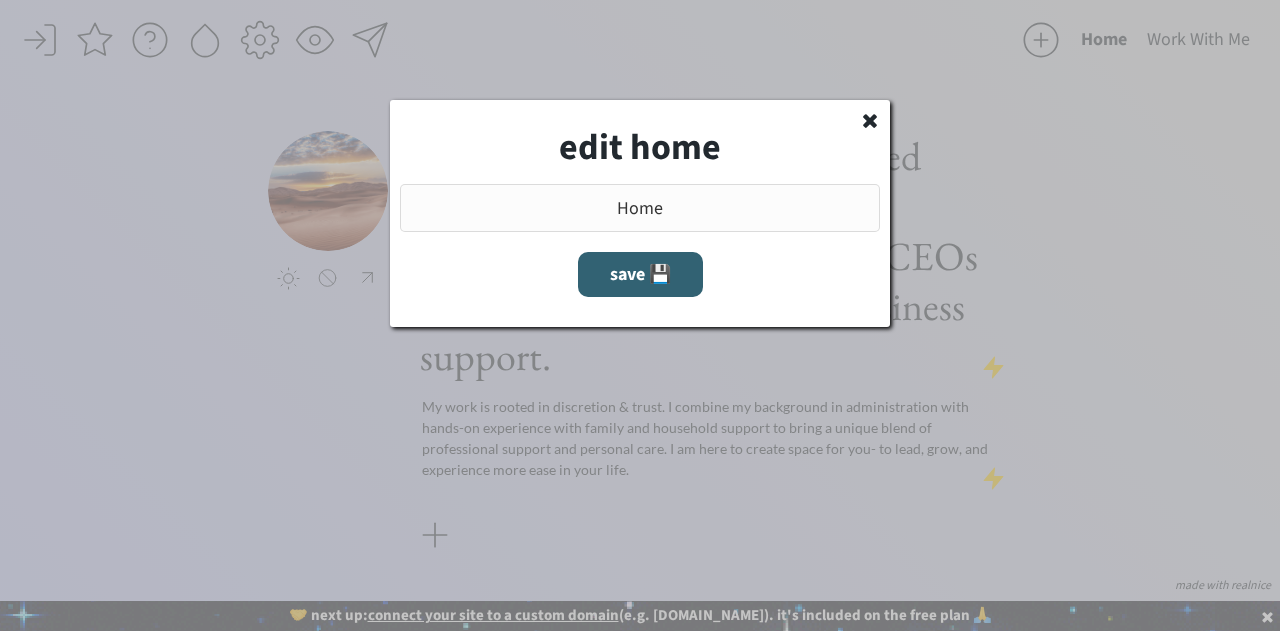 click at bounding box center [640, 208] 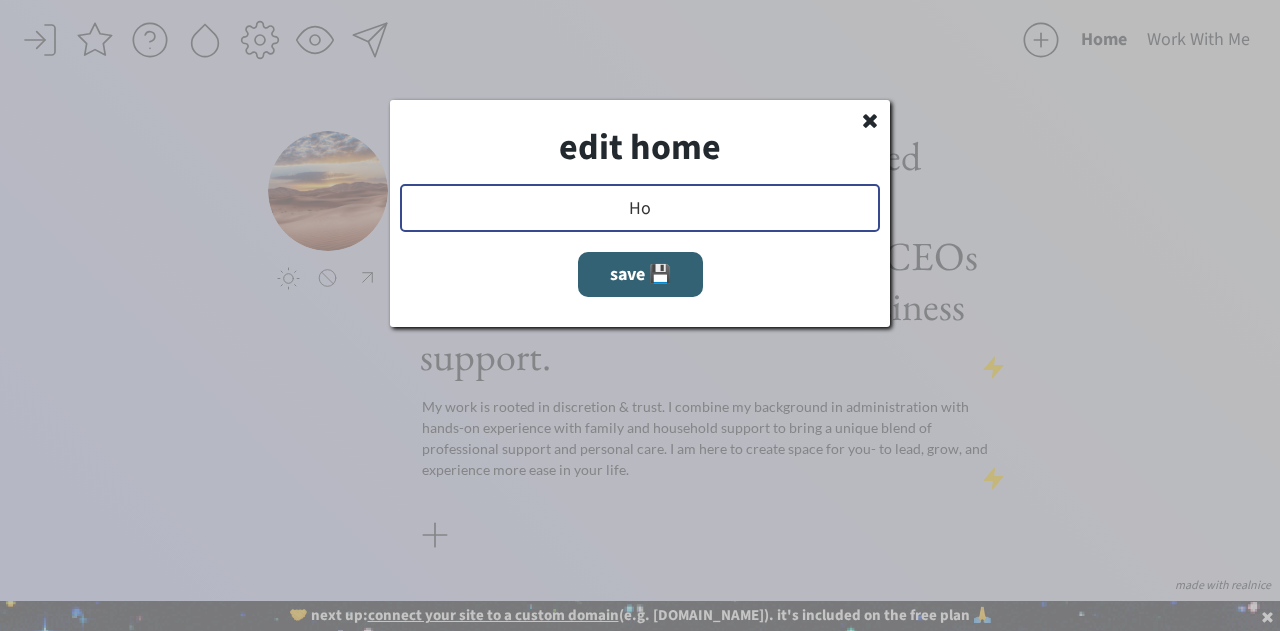type on "H" 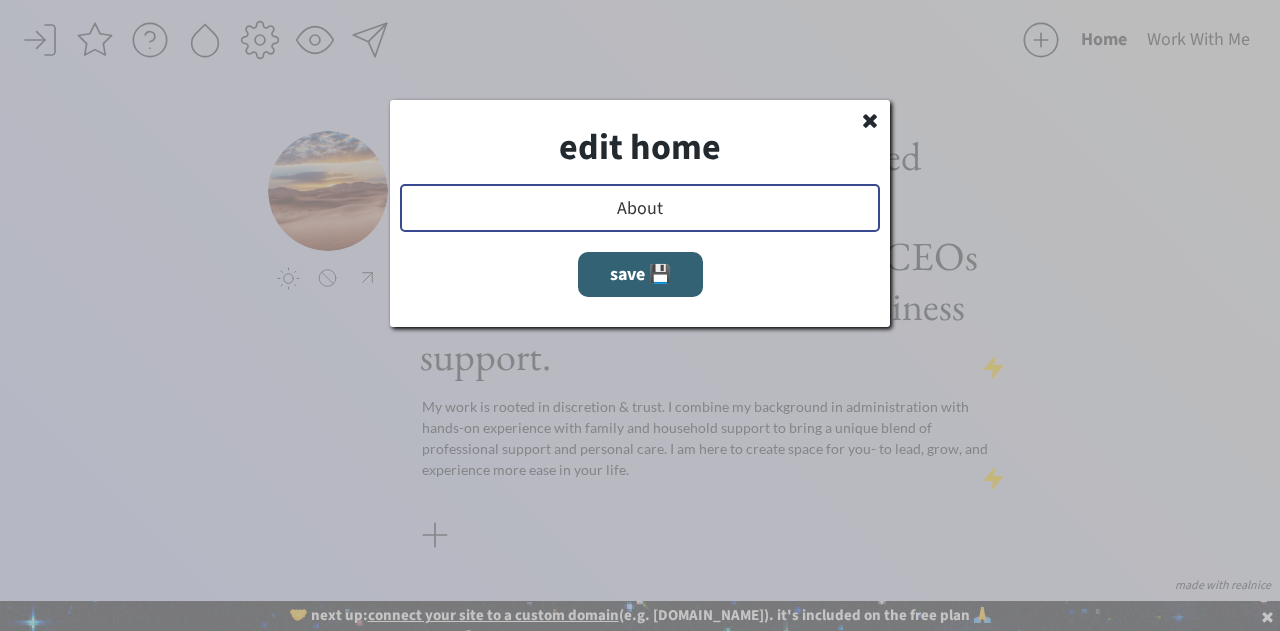 type on "About" 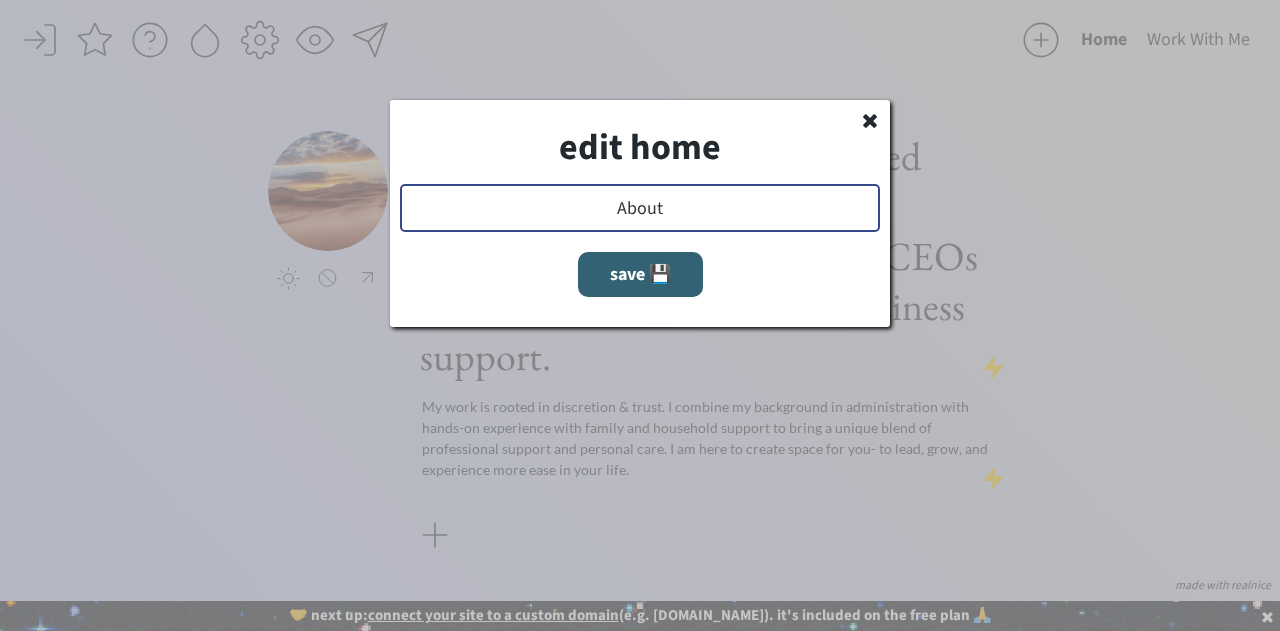 click on "save 💾" at bounding box center [640, 274] 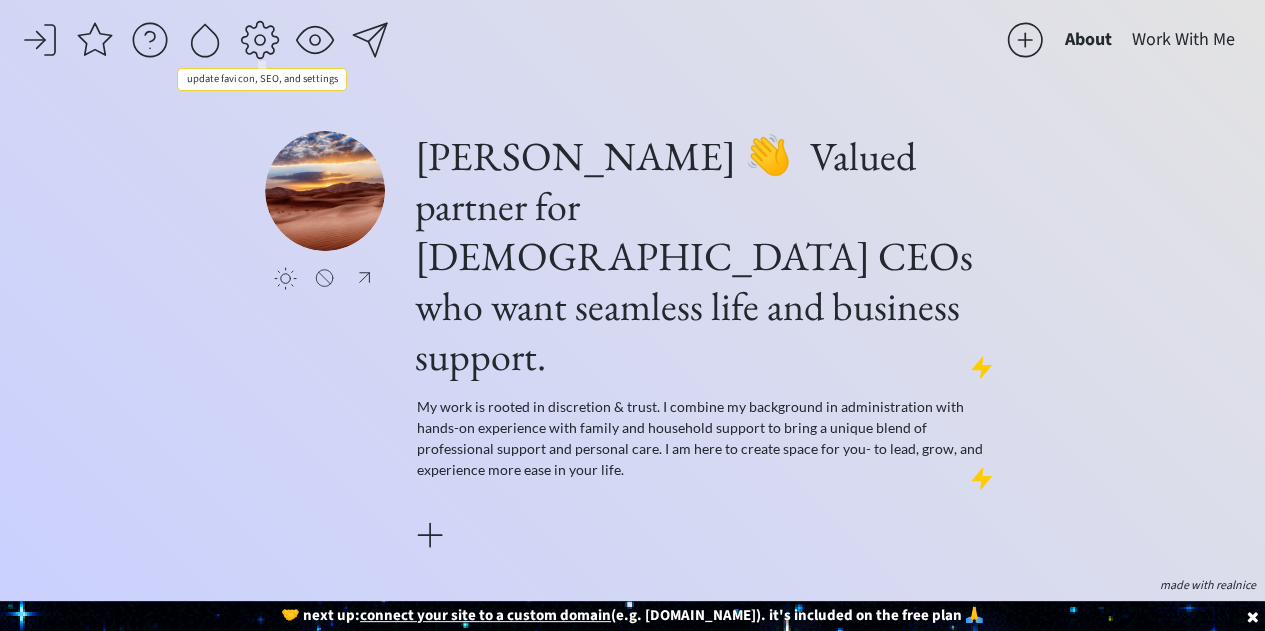 click at bounding box center [260, 40] 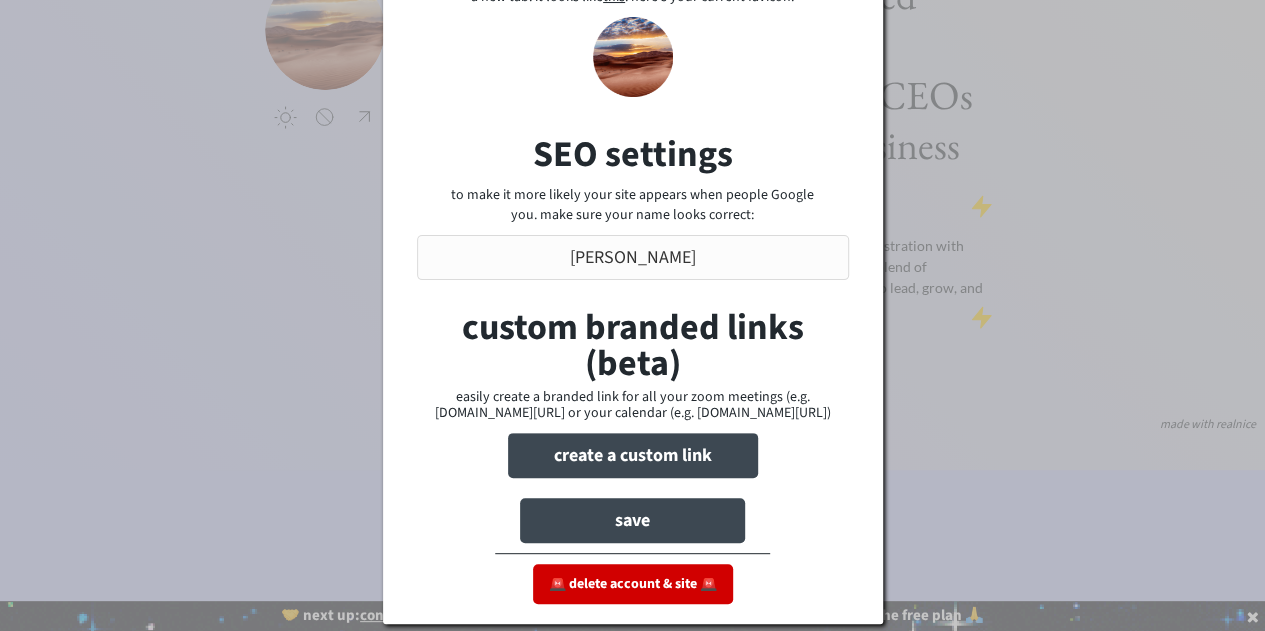 scroll, scrollTop: 0, scrollLeft: 0, axis: both 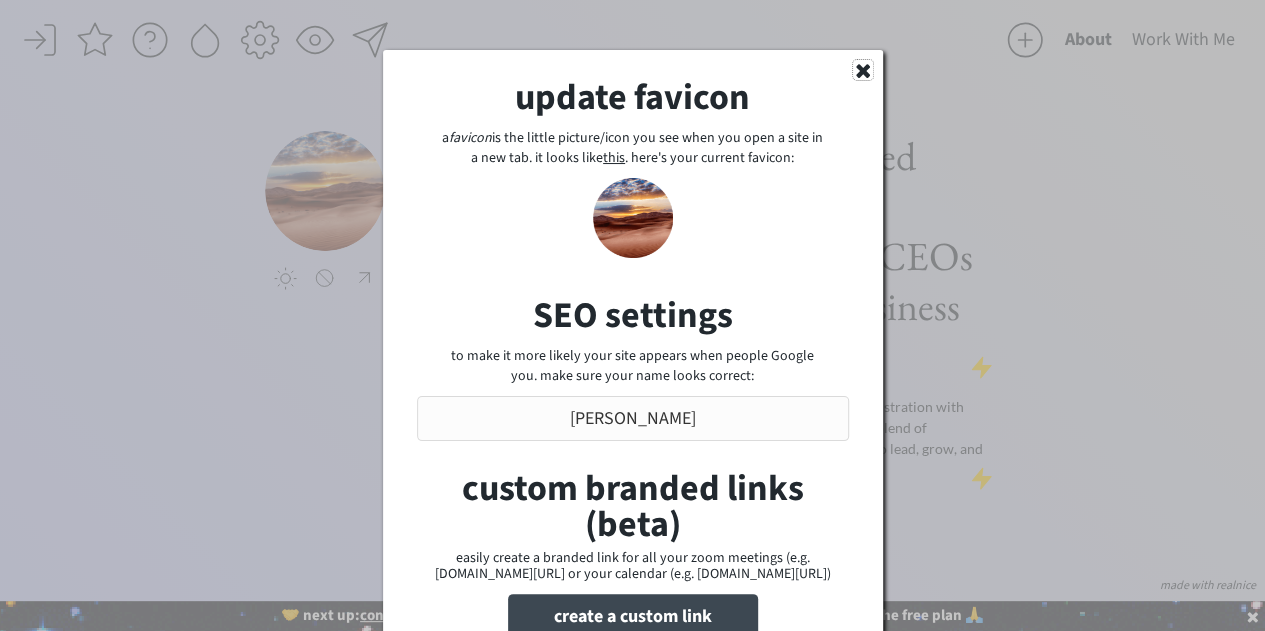 click 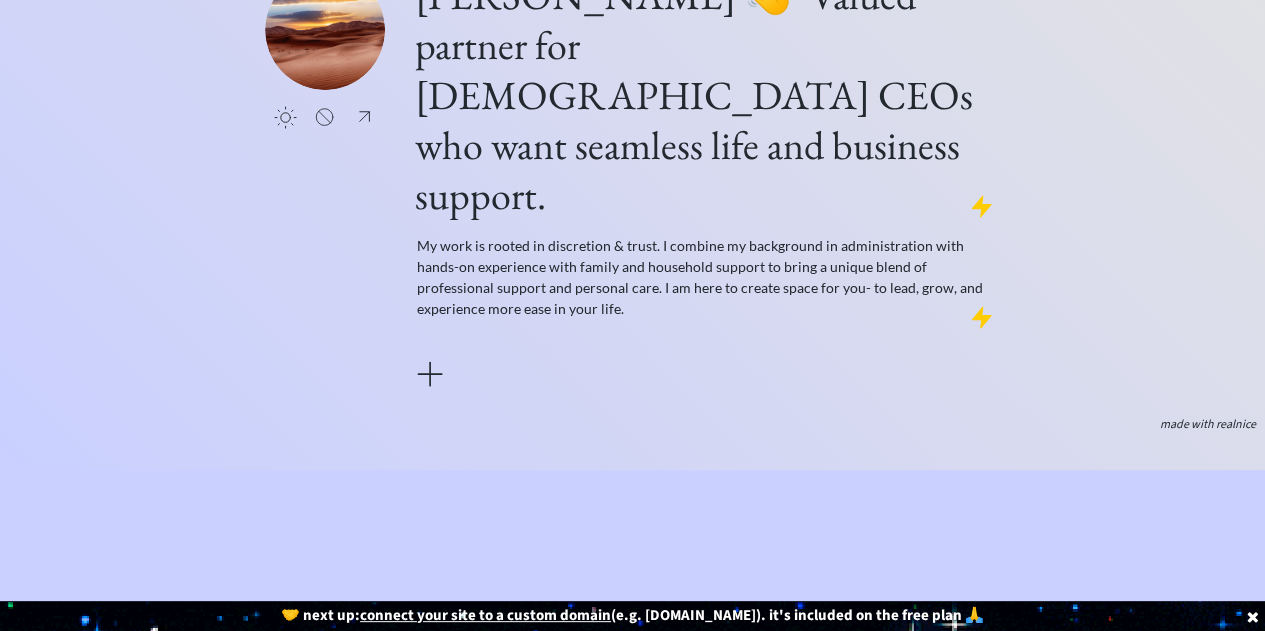 scroll, scrollTop: 0, scrollLeft: 0, axis: both 